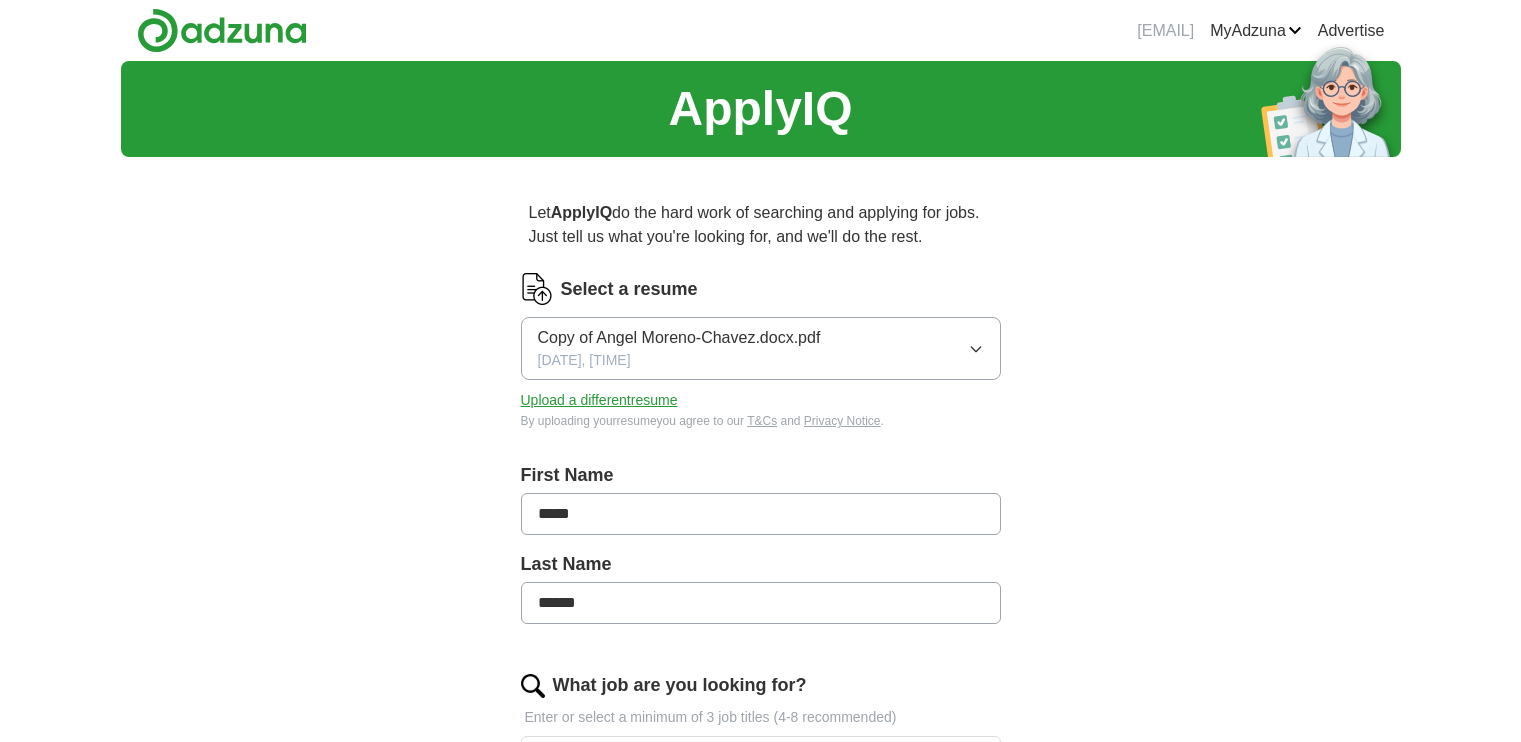 scroll, scrollTop: 0, scrollLeft: 0, axis: both 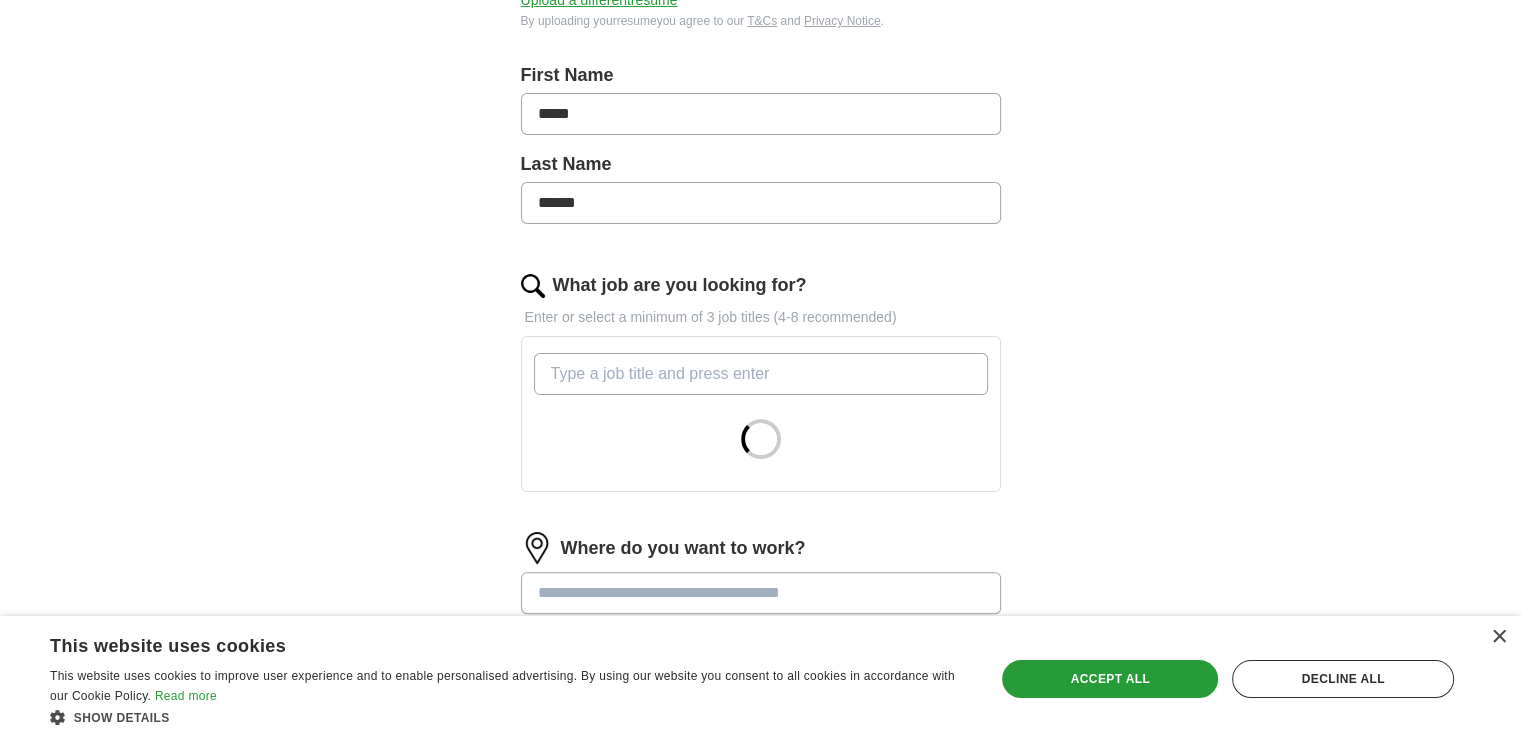 click on "What job are you looking for?" at bounding box center [761, 374] 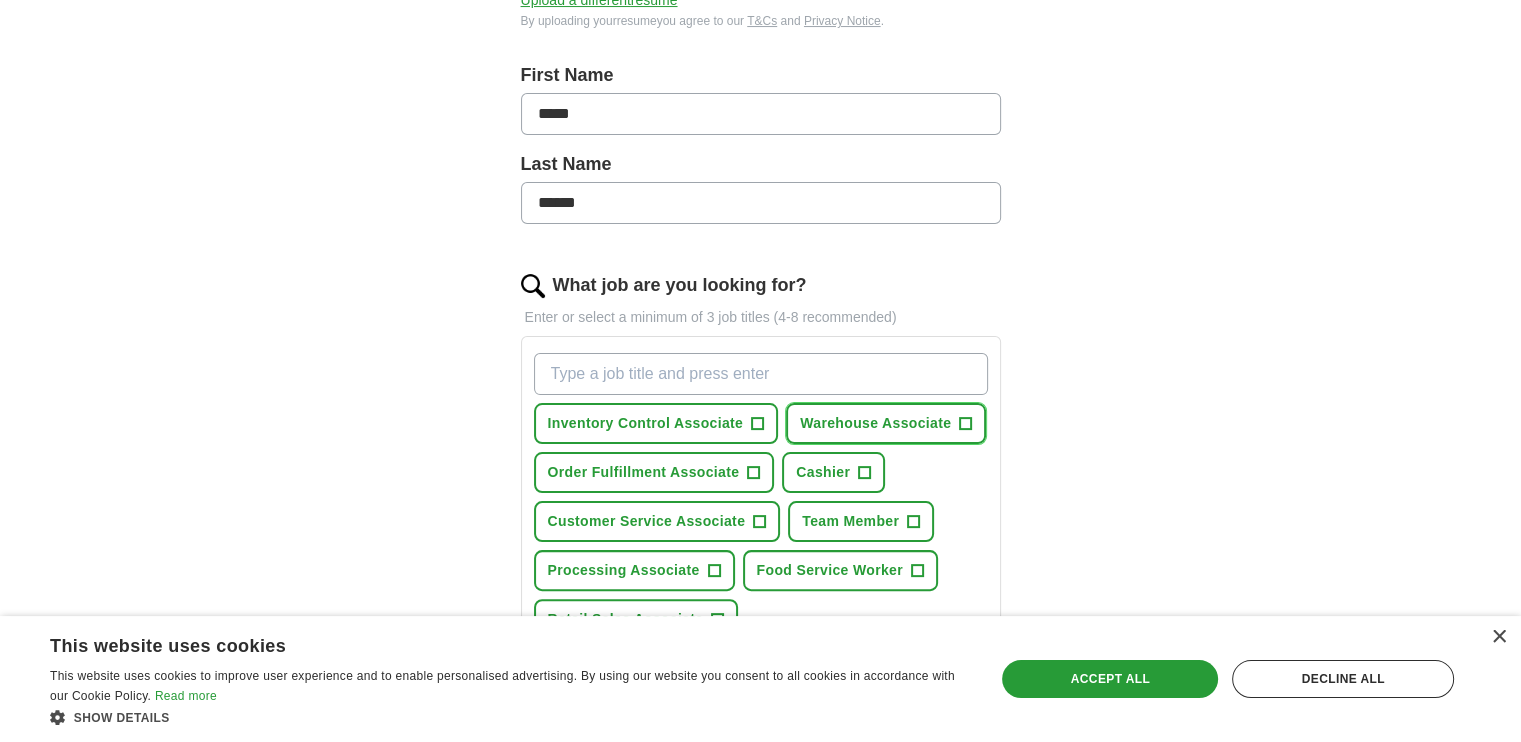 click on "Warehouse Associate" at bounding box center [875, 423] 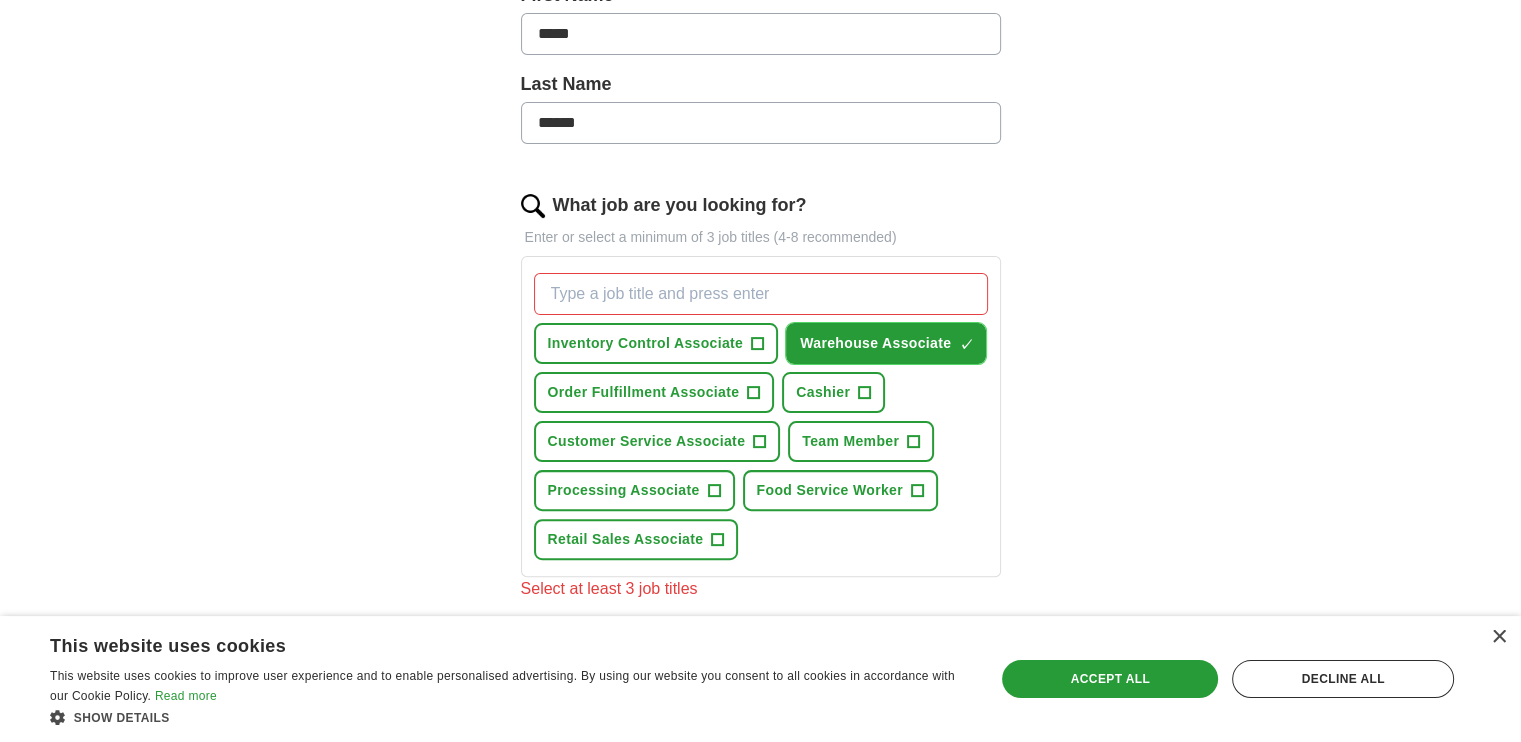 scroll, scrollTop: 500, scrollLeft: 0, axis: vertical 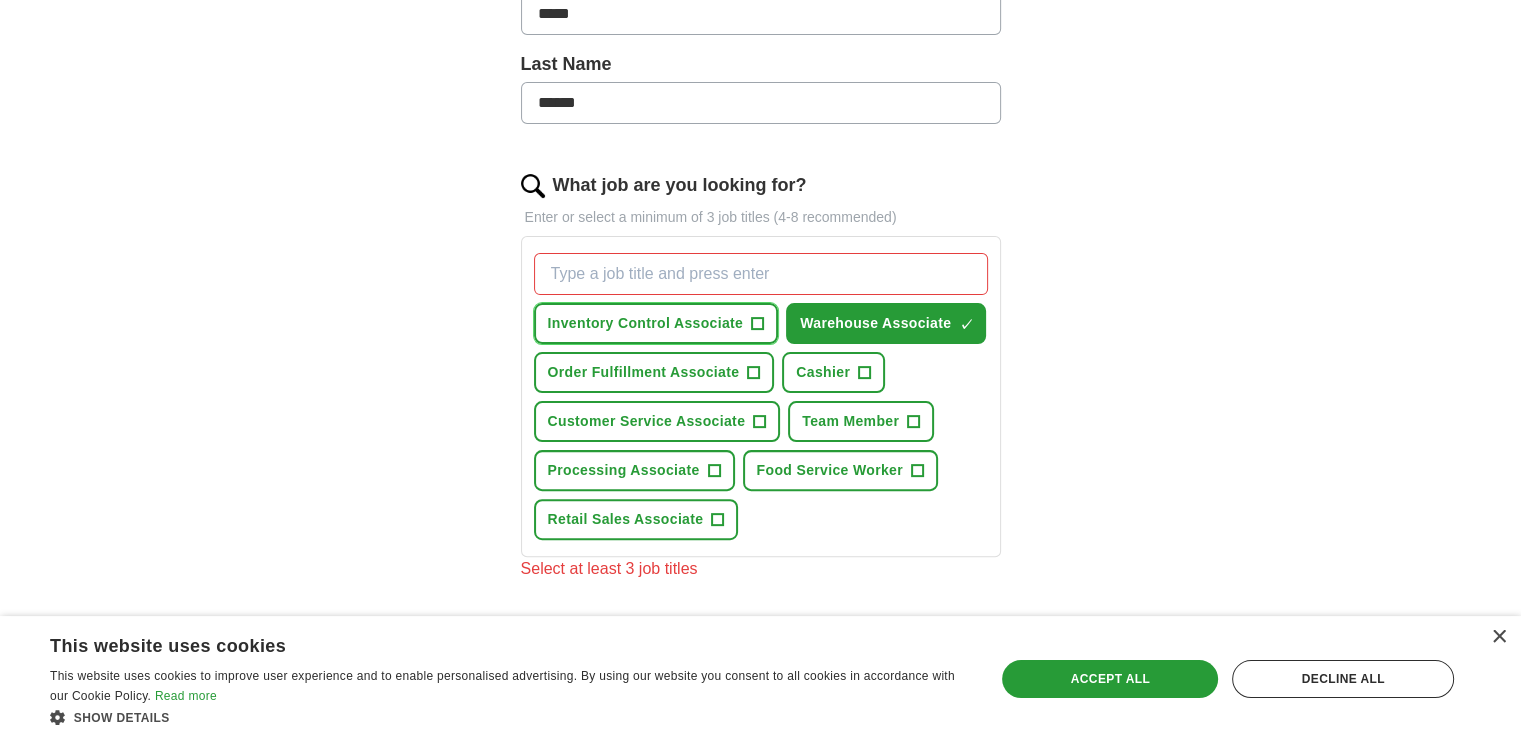 click on "Inventory Control Associate" at bounding box center [646, 323] 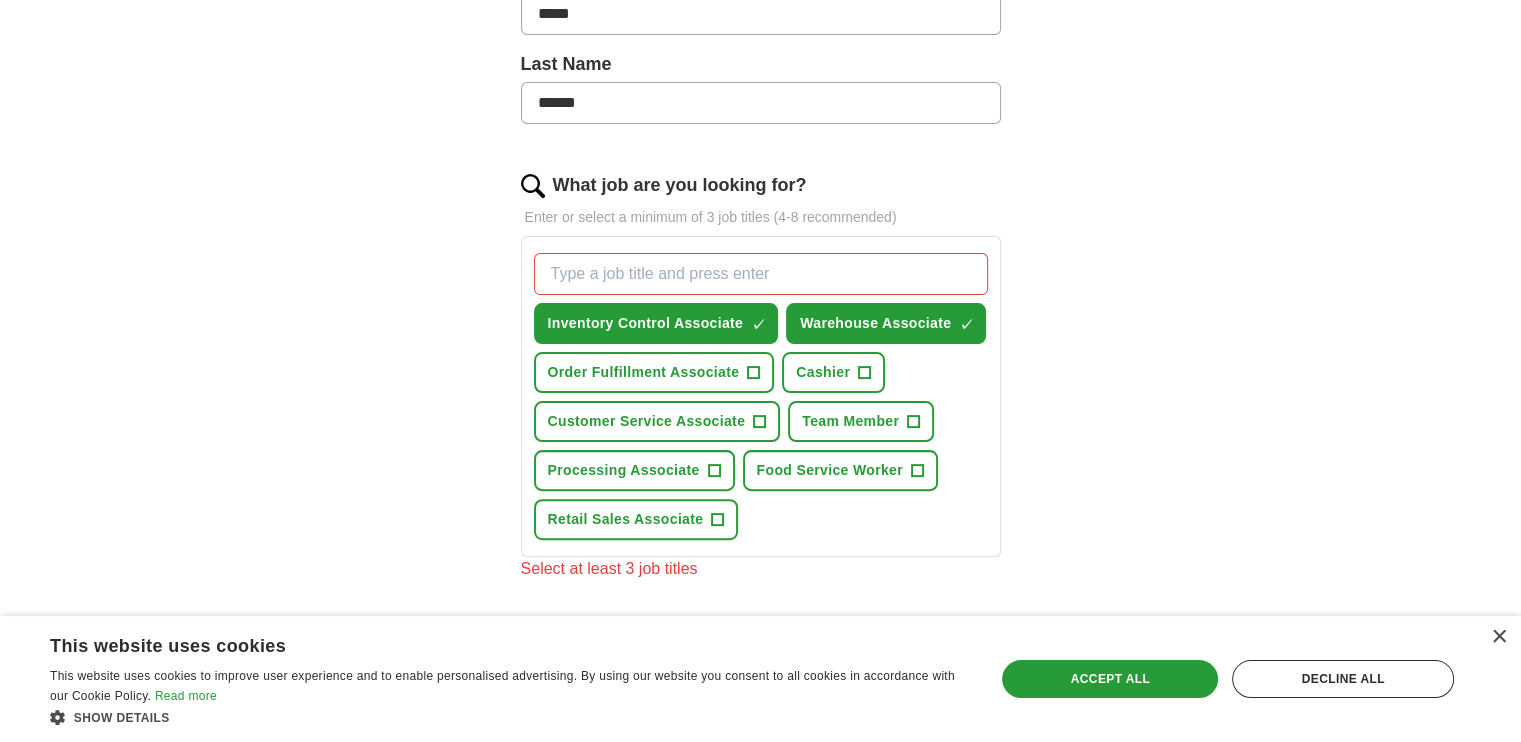 click on "What job are you looking for?" at bounding box center [761, 274] 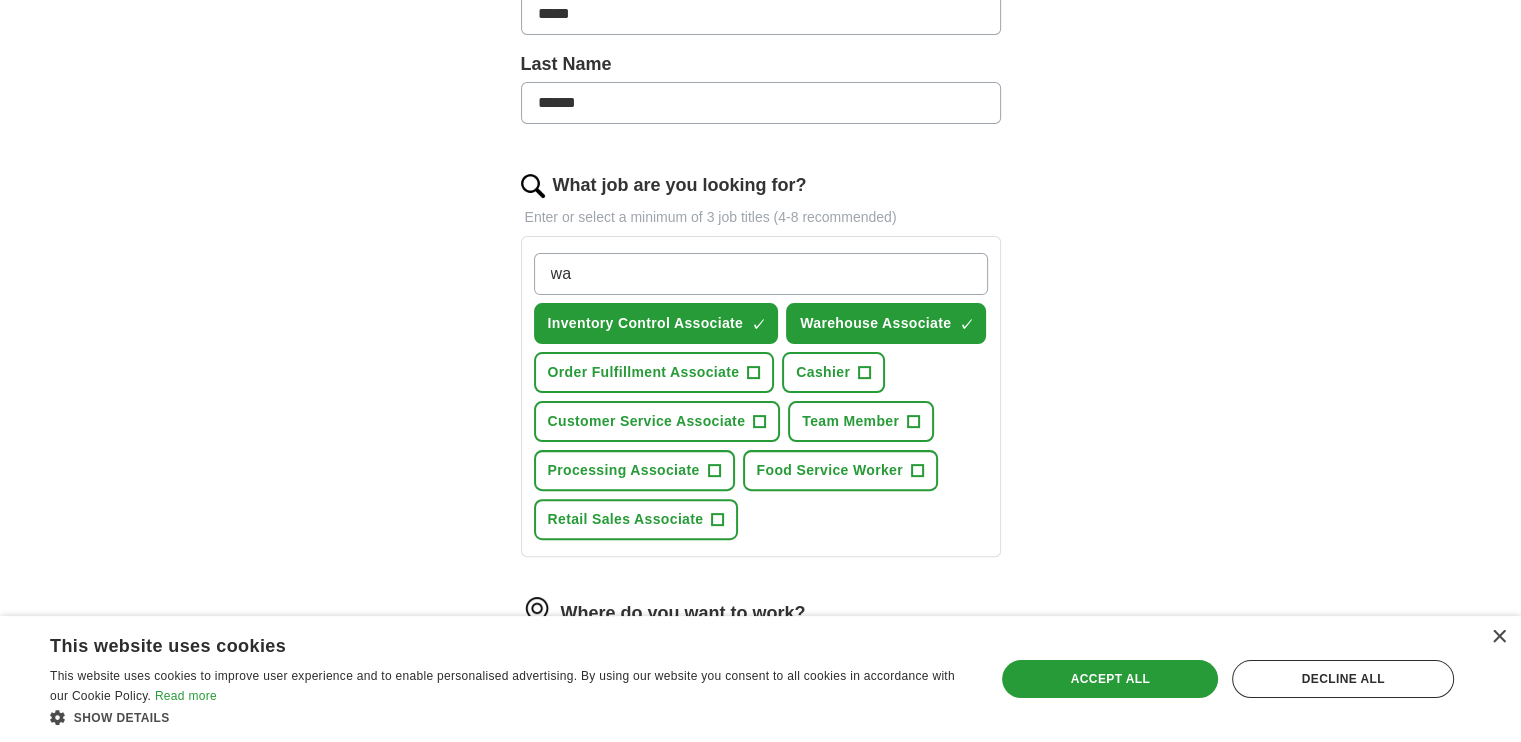 type on "w" 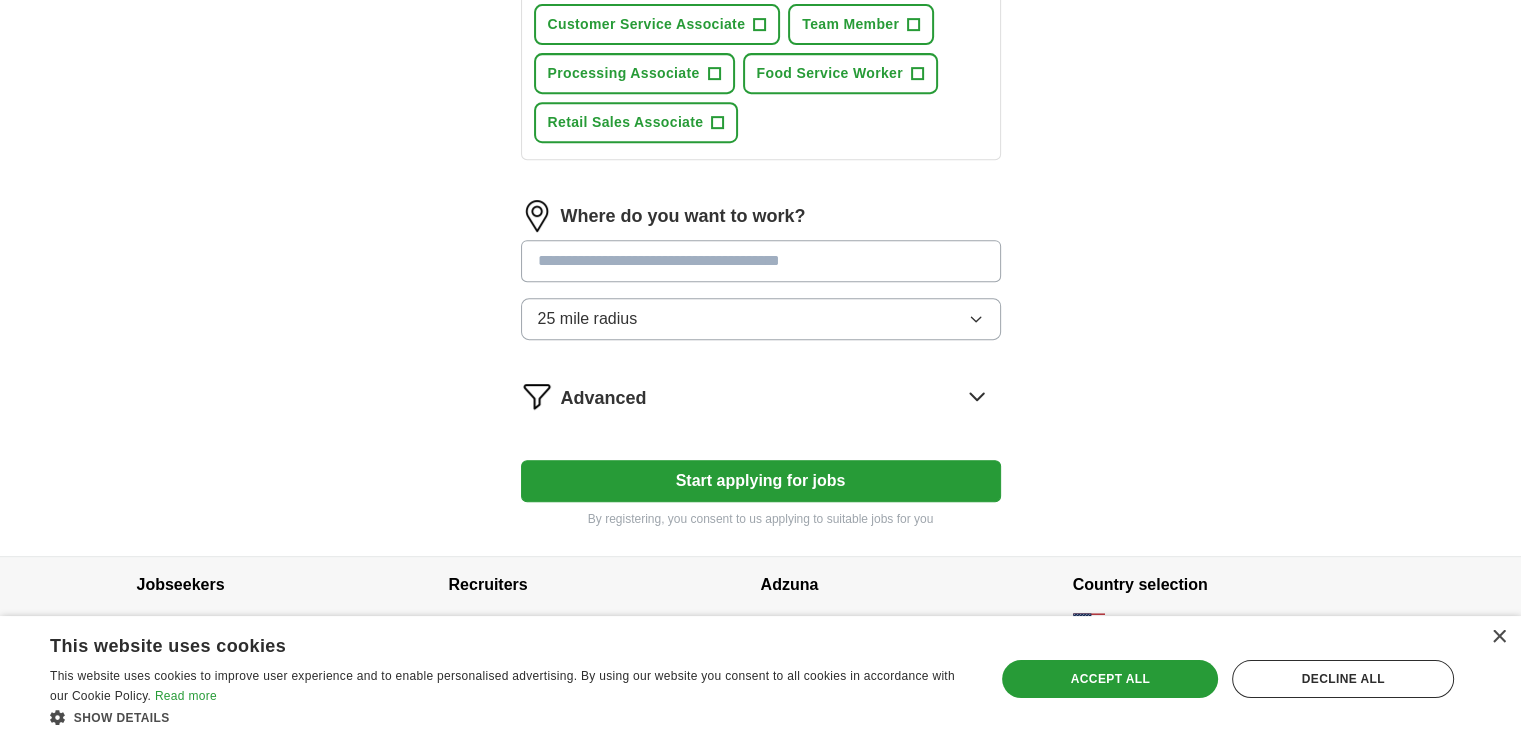 scroll, scrollTop: 900, scrollLeft: 0, axis: vertical 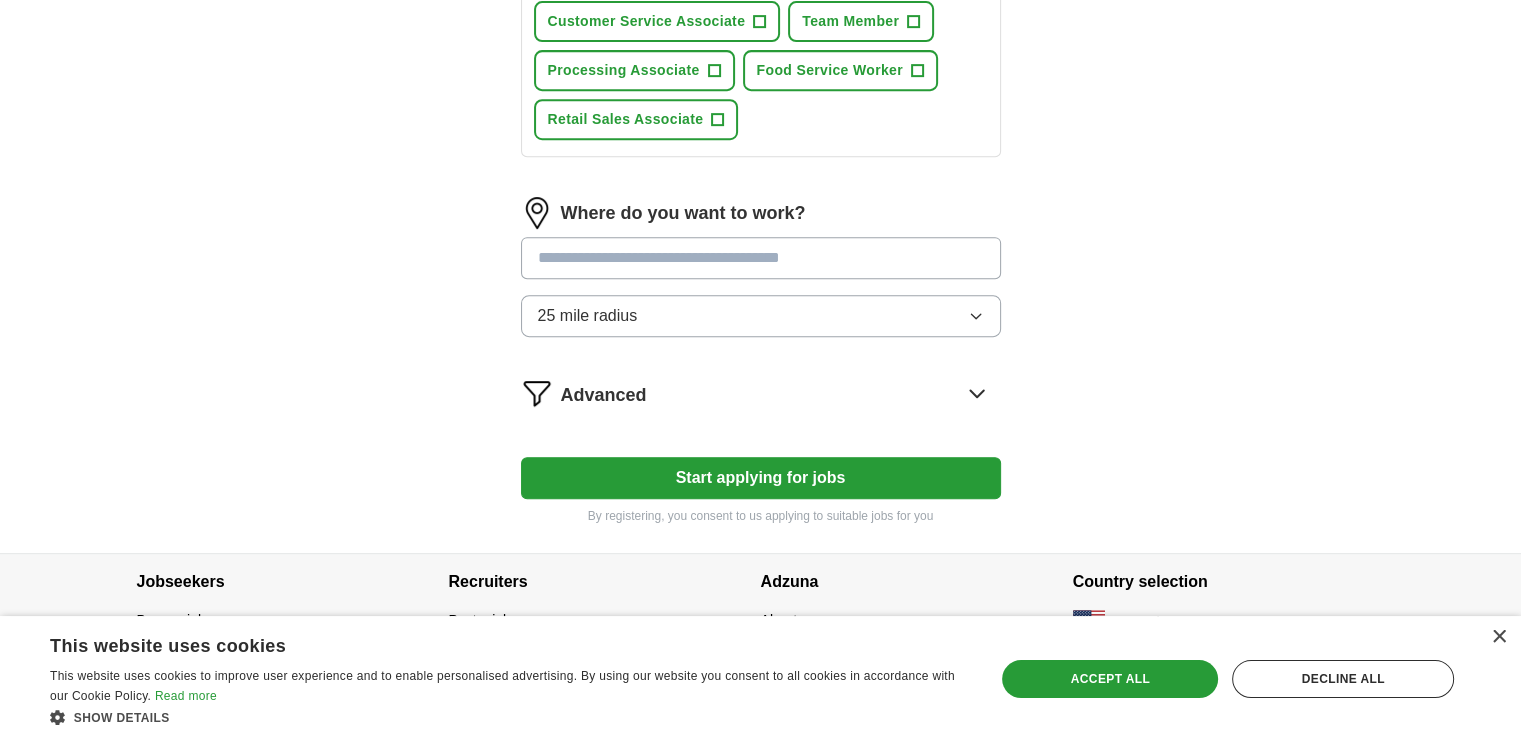 type on "warehouse" 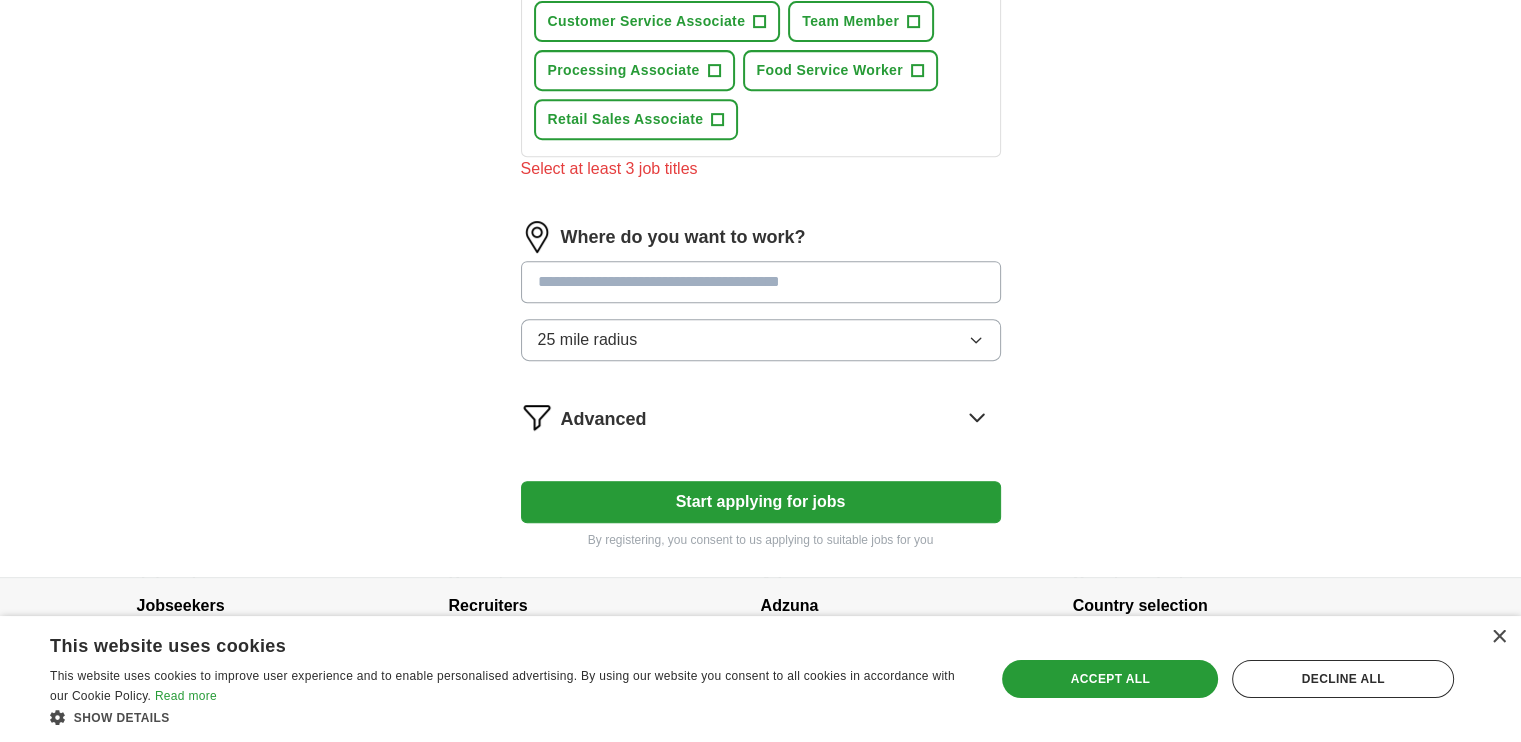 click on "Copy of Angel Moreno-Chavez.docx.pdf [DATE], [TIME] Upload a different resume By uploading your resume you agree to our T&Cs and Privacy Notice. First Name [FIRST] Last Name [LAST] What job are you looking for? Enter or select a minimum of 3 job titles (4-8 recommended) warehouse Press return to add title Inventory Control Associate ✓ × Warehouse Associate ✓ × Order Fulfillment Associate + Cashier + Customer Service Associate + Team Member + Processing Associate + Food Service Worker + Retail Sales Associate + Select at least 3 job titles Where do you want to work? 25 mile radius Advanced Start applying for jobs By registering, you consent to us applying to suitable jobs for you" at bounding box center [761, -39] 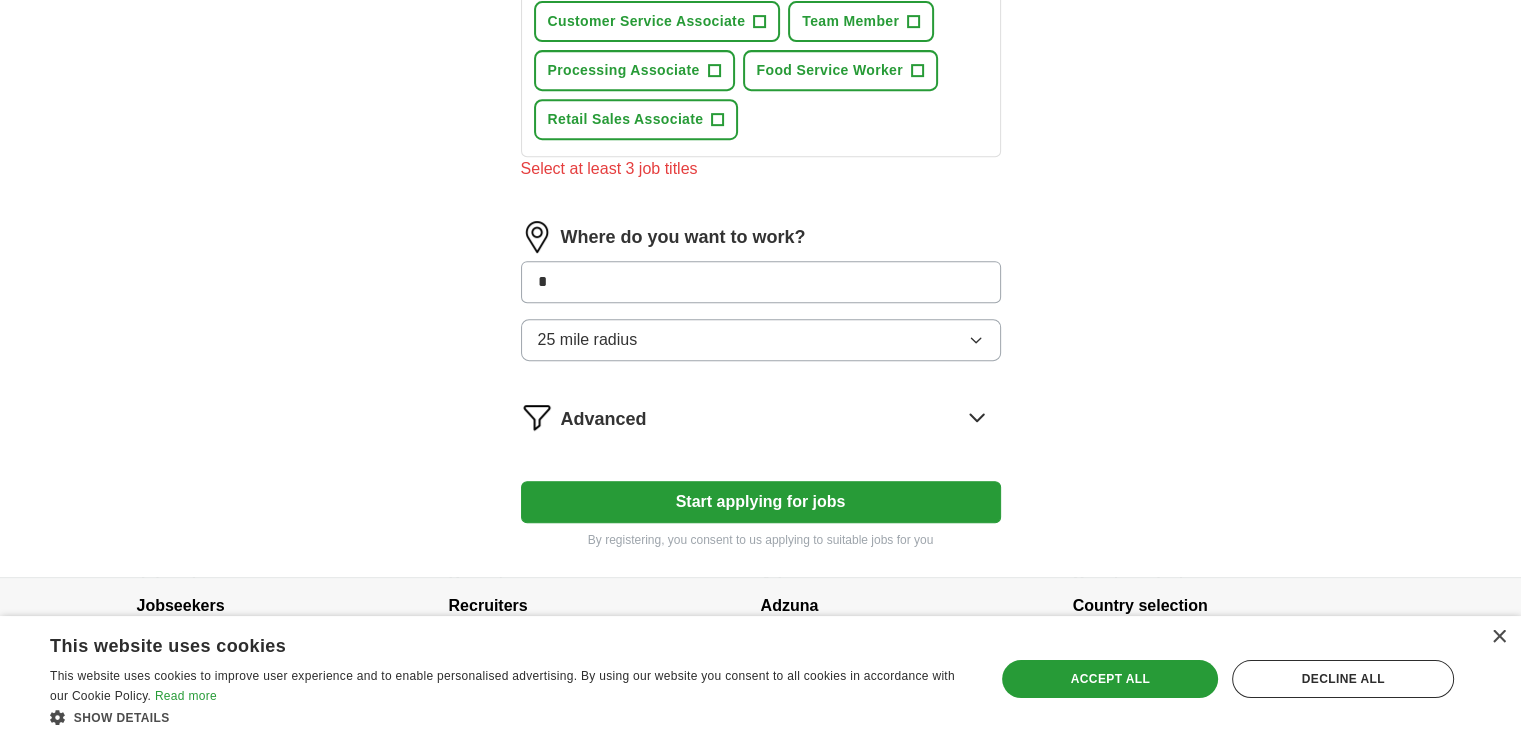 type on "*" 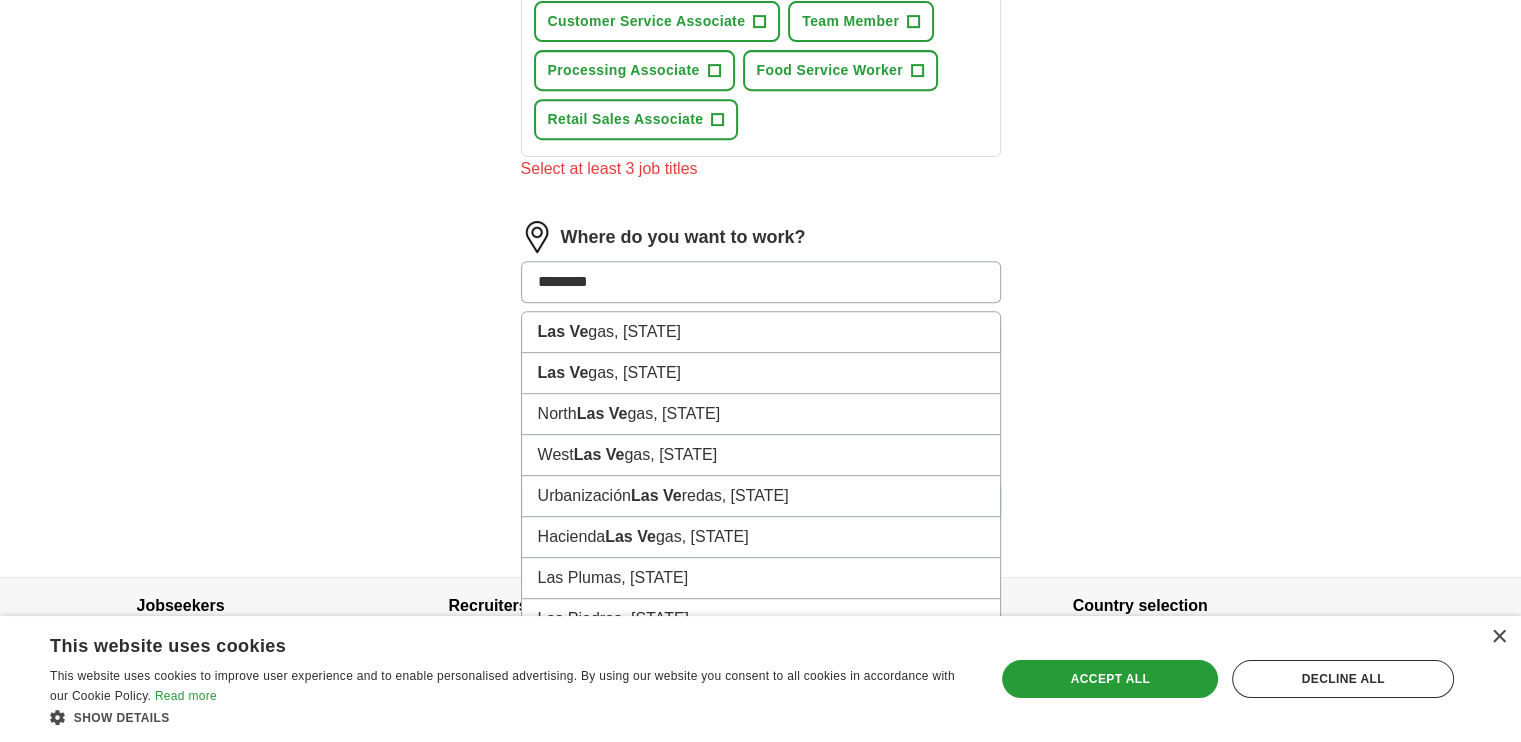 type on "*********" 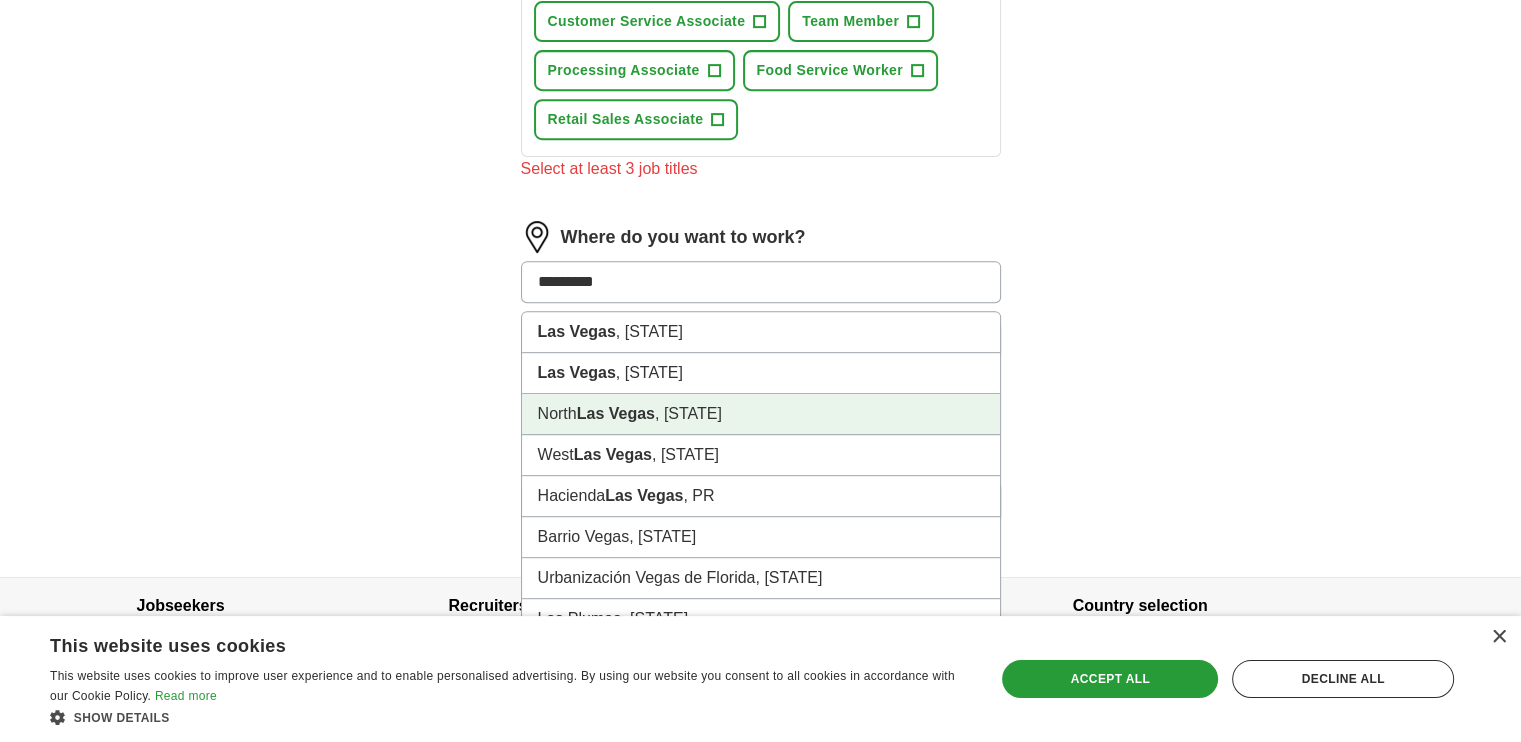 click on "Las Vegas" at bounding box center [616, 413] 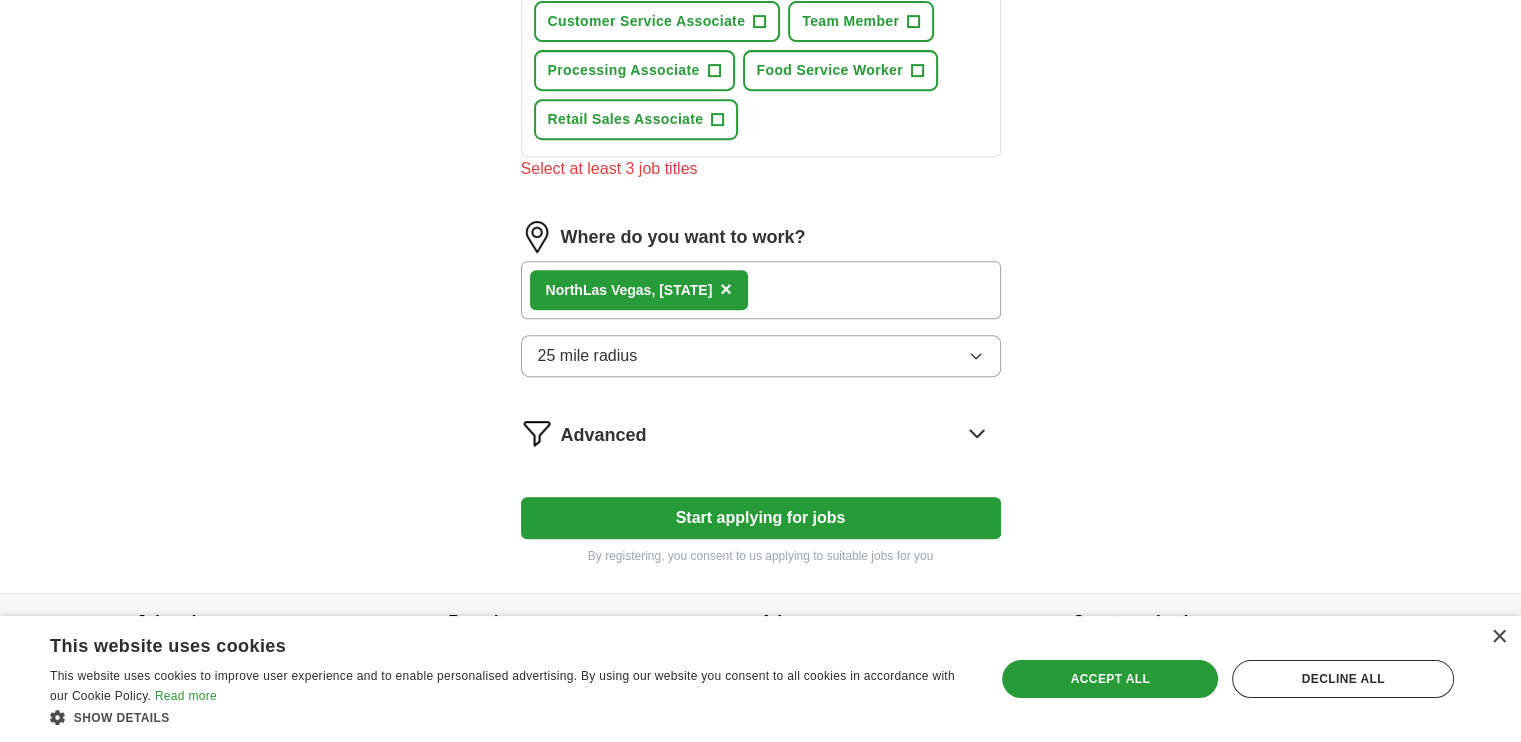 click on "Start applying for jobs" at bounding box center [761, 518] 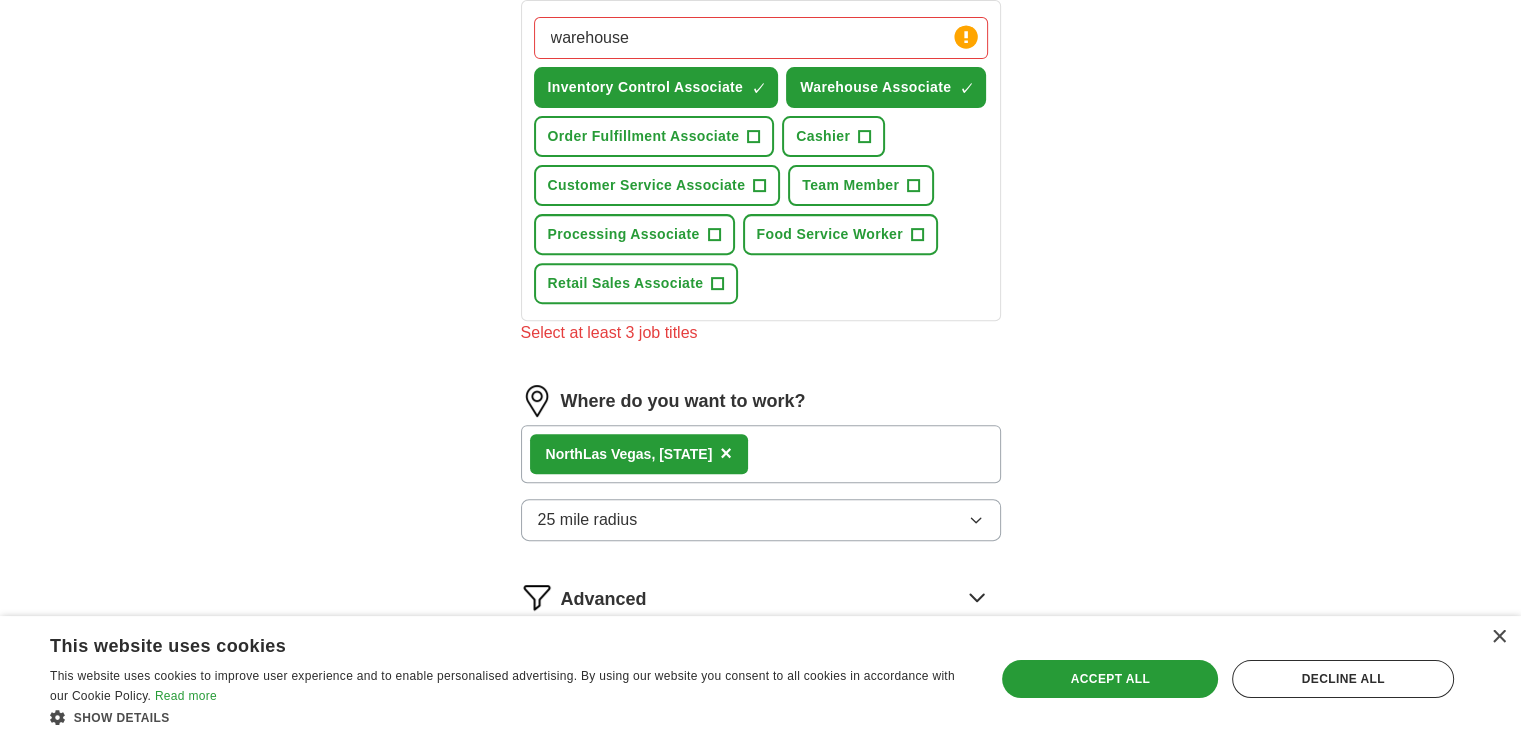 scroll, scrollTop: 636, scrollLeft: 0, axis: vertical 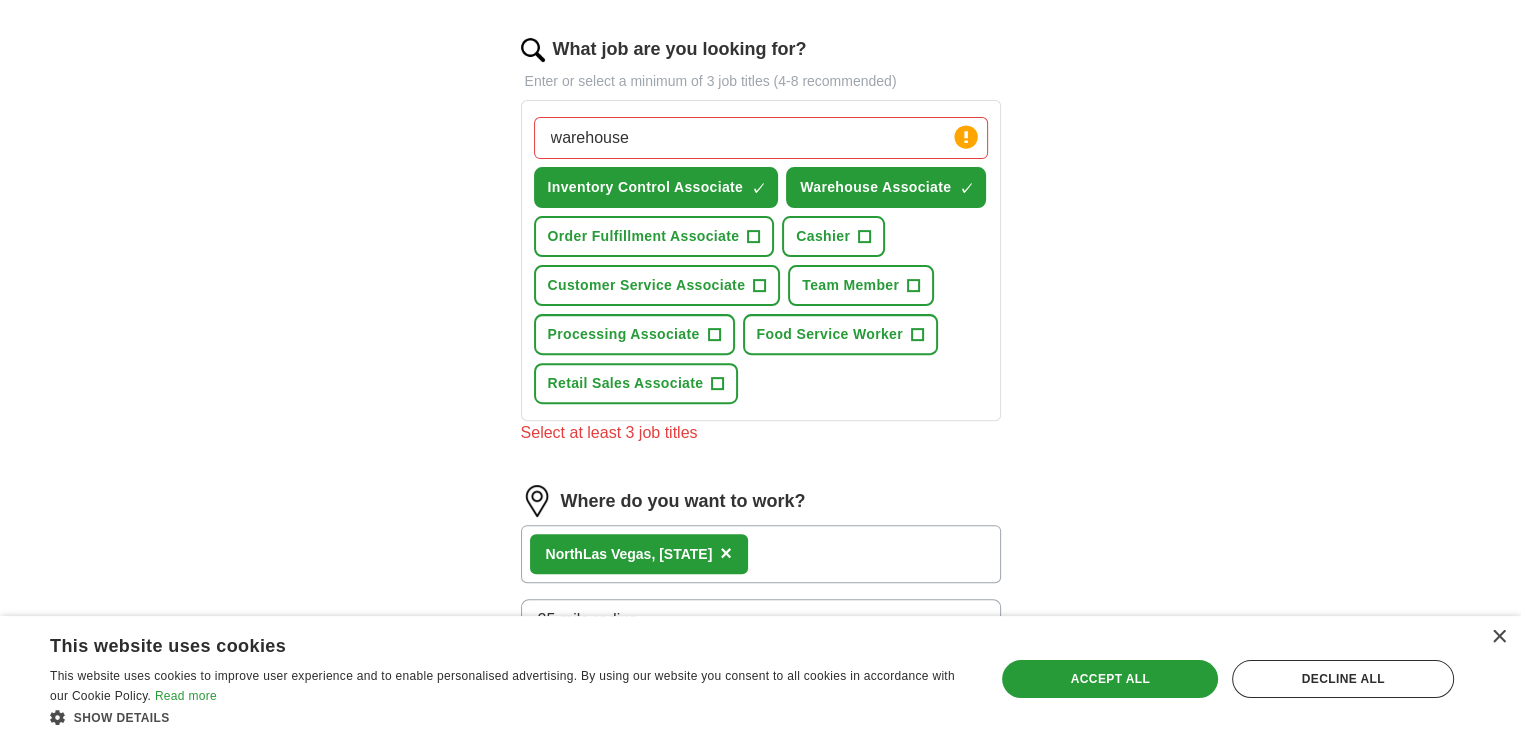 click on "warehouse" at bounding box center [761, 138] 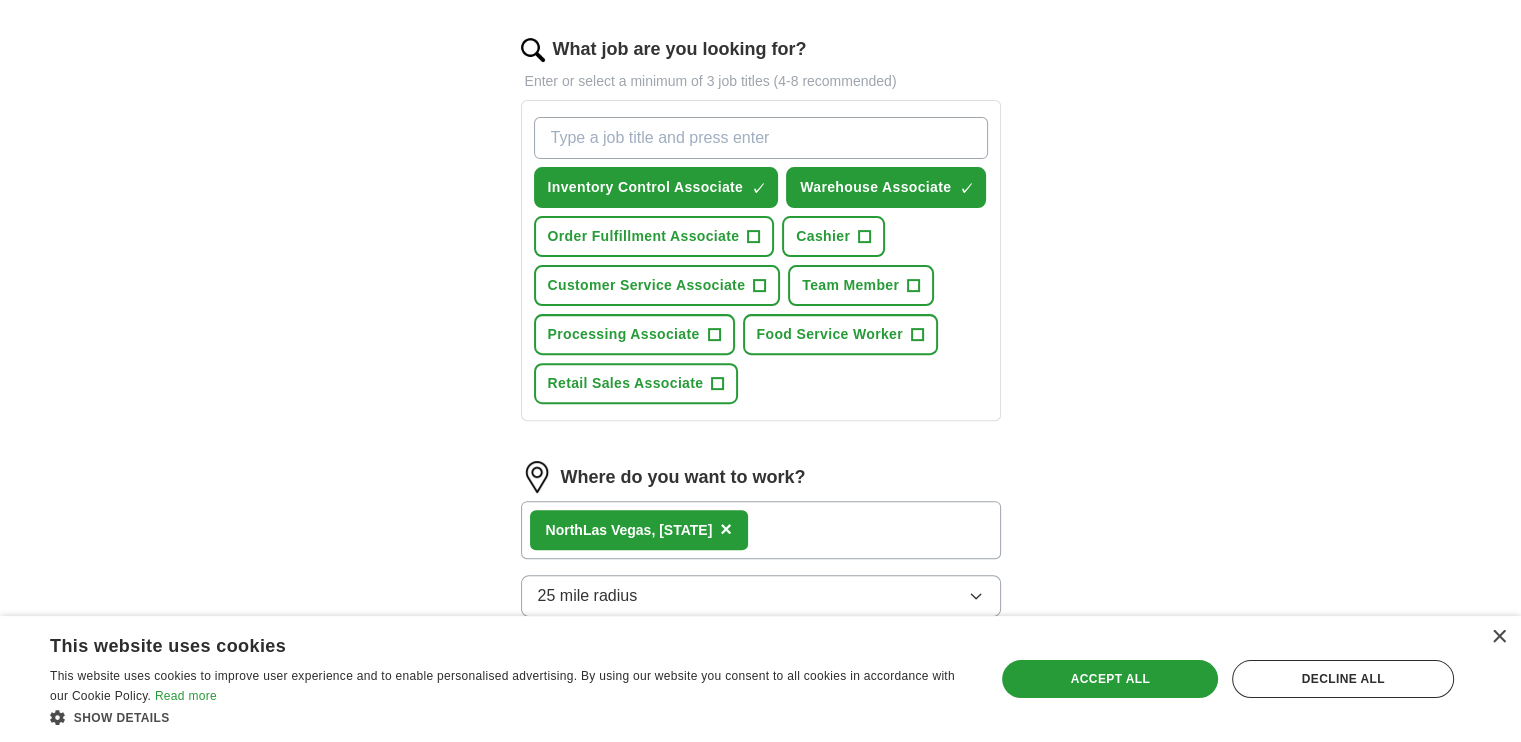 type 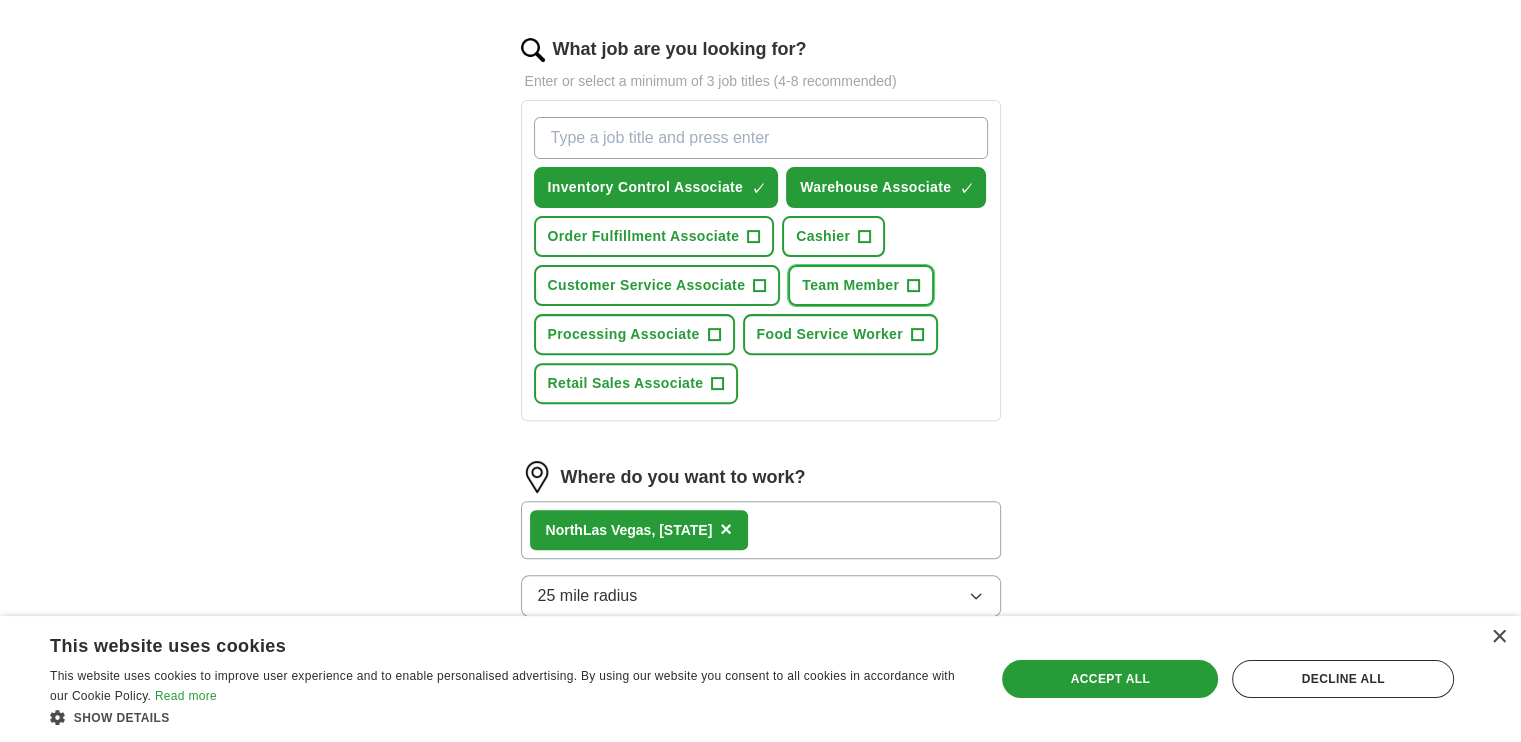 click on "Team Member" at bounding box center [850, 285] 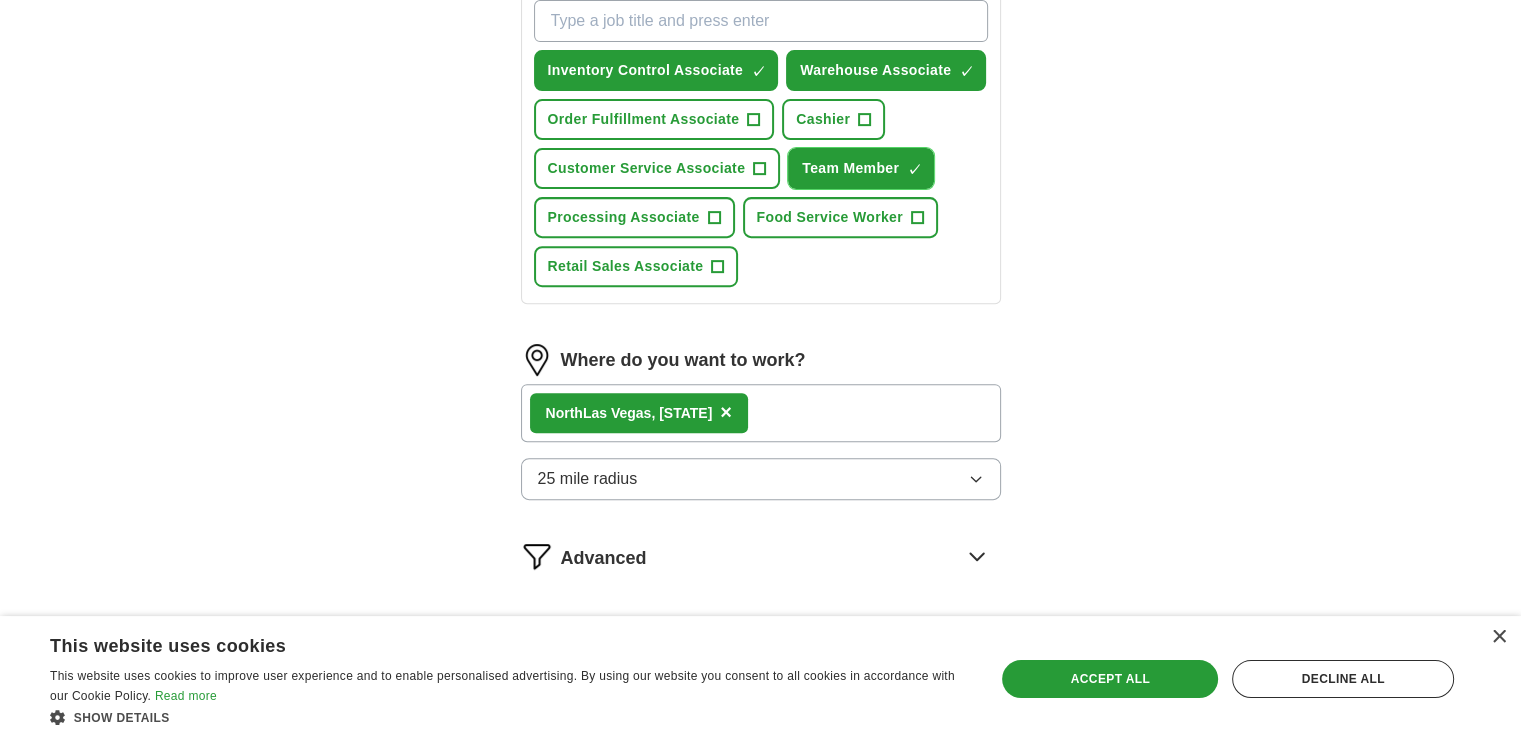 scroll, scrollTop: 922, scrollLeft: 0, axis: vertical 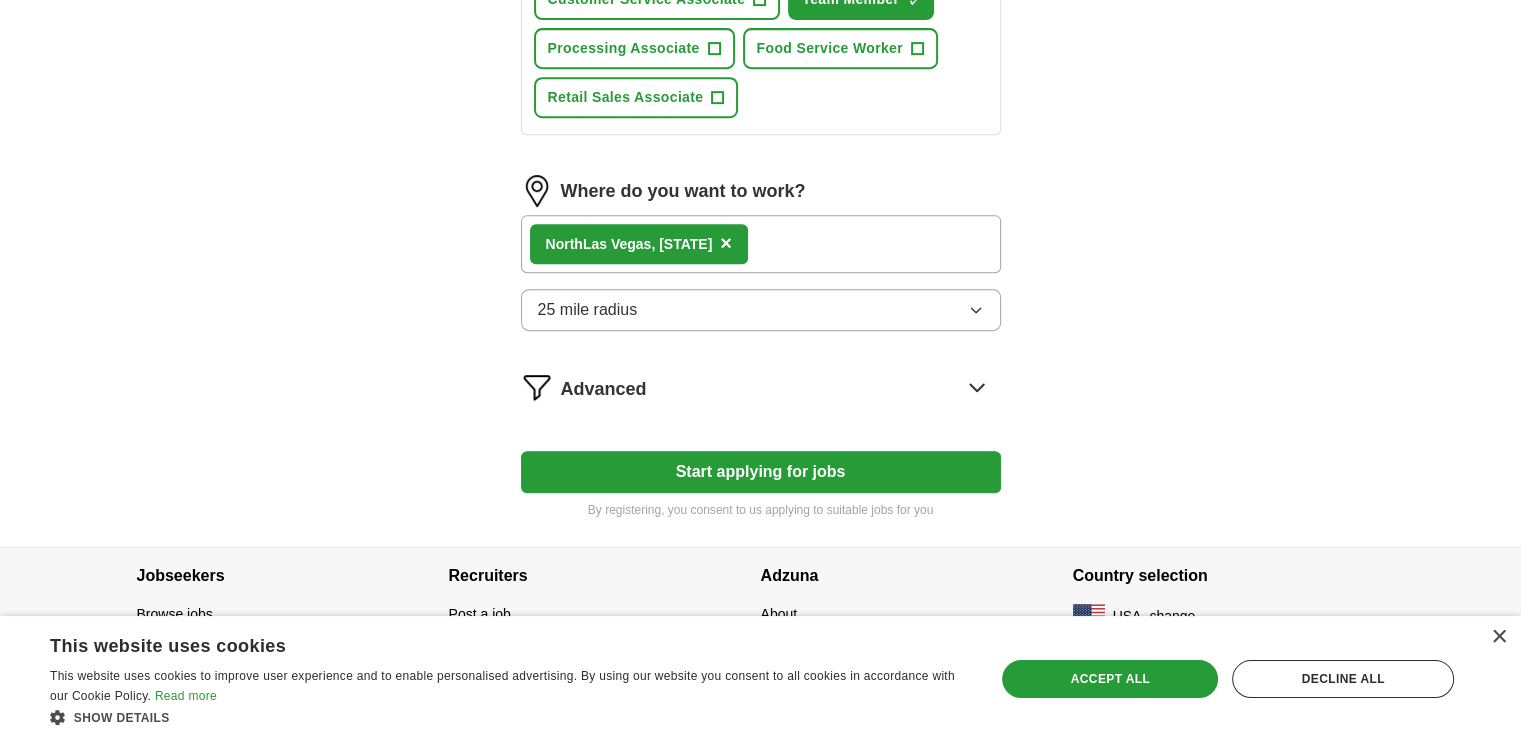 click on "Start applying for jobs" at bounding box center [761, 472] 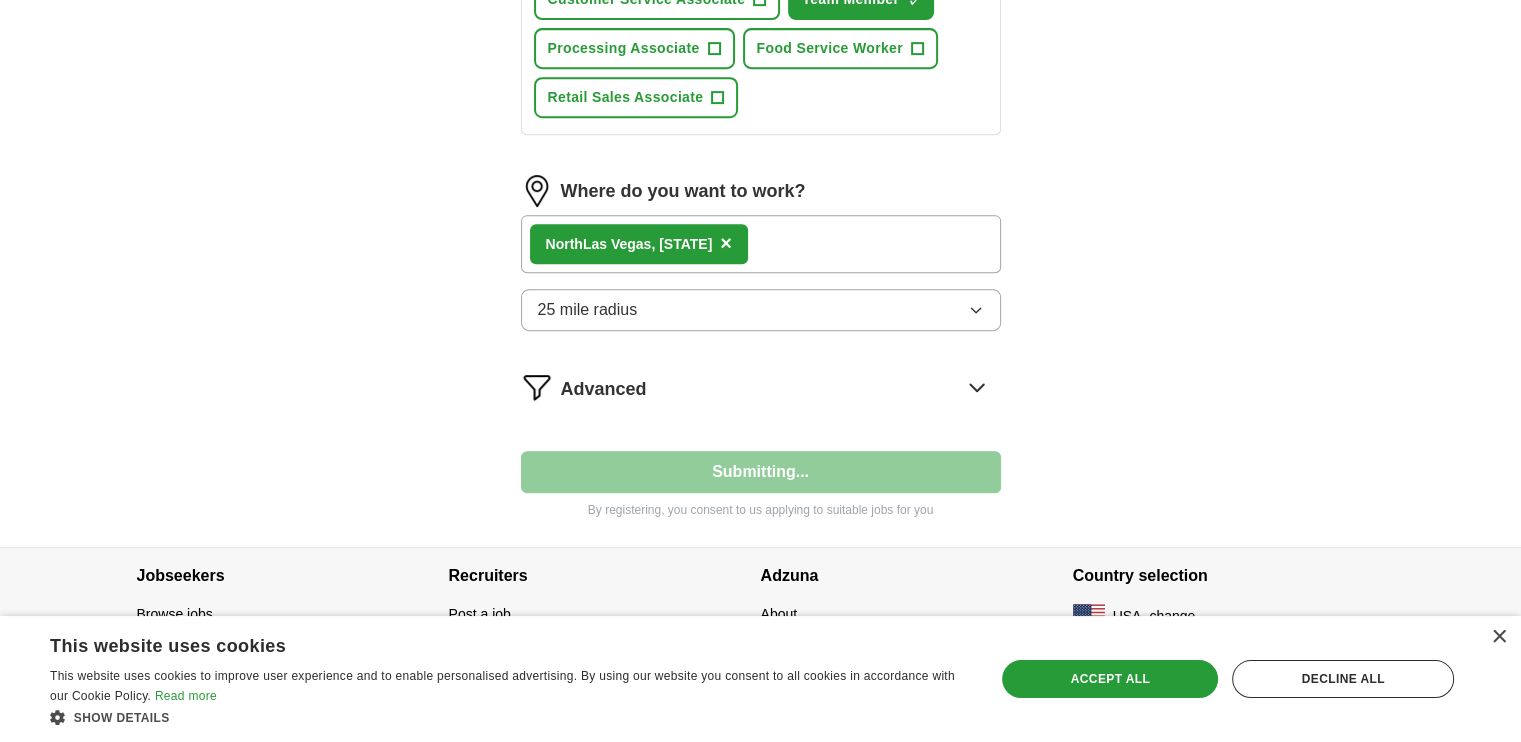 select on "**" 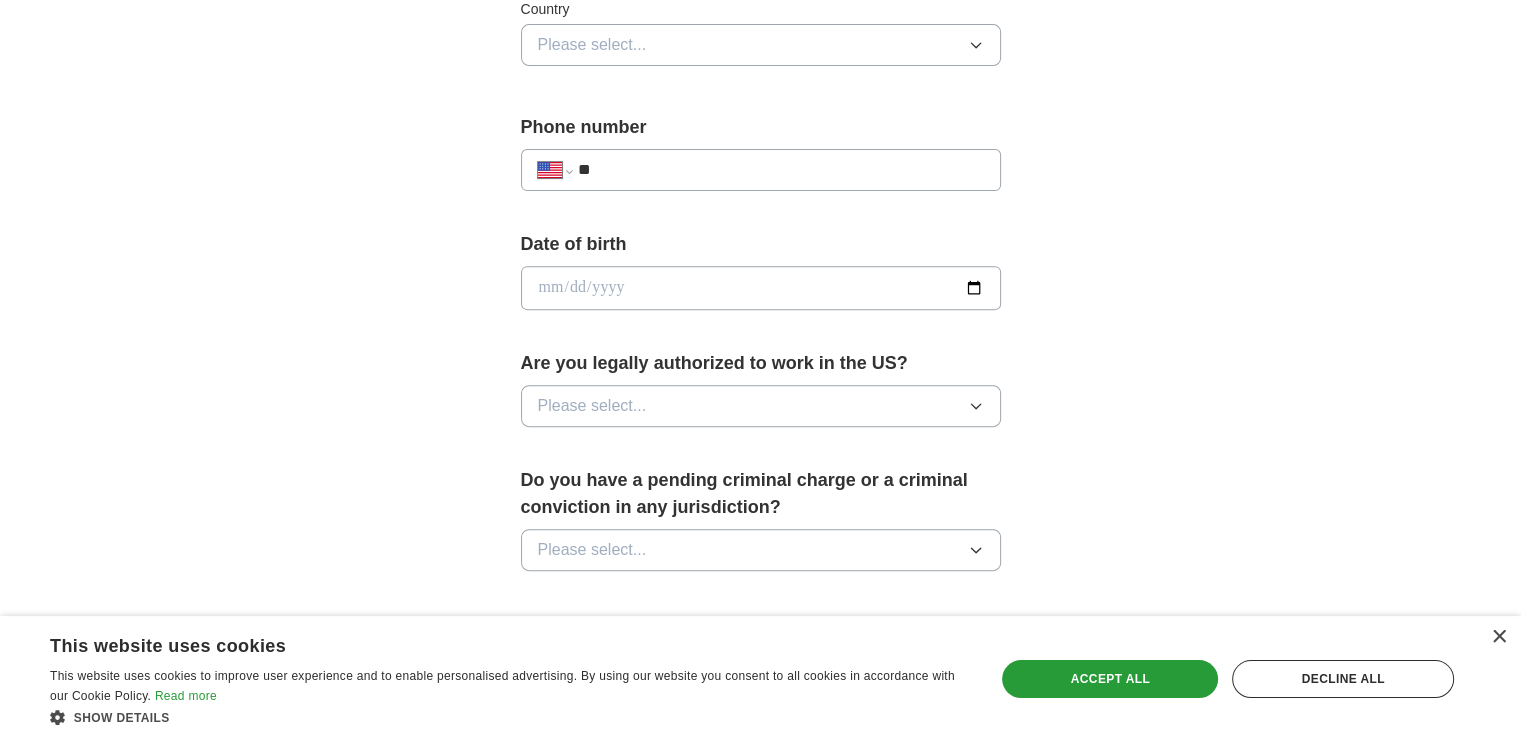 scroll, scrollTop: 200, scrollLeft: 0, axis: vertical 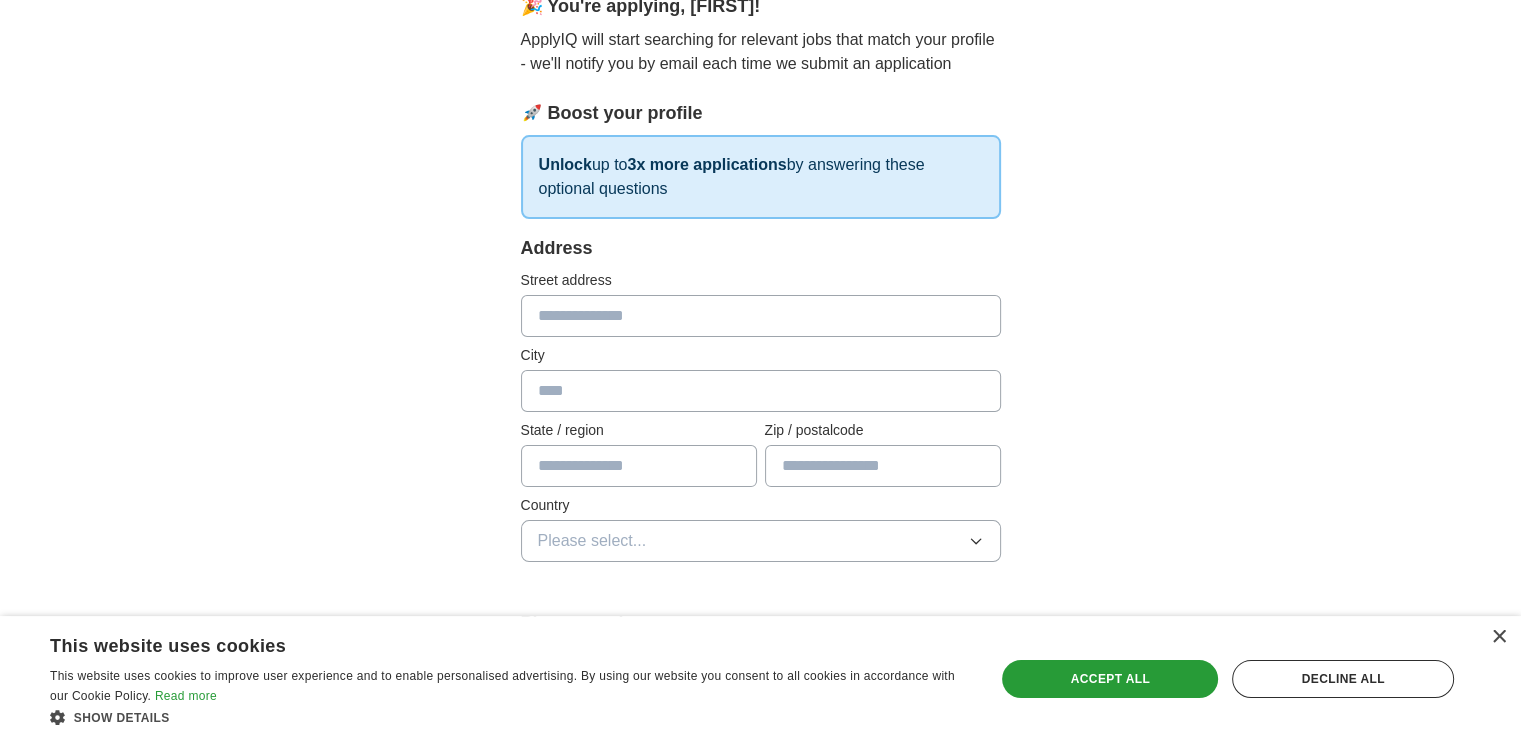 click at bounding box center [761, 316] 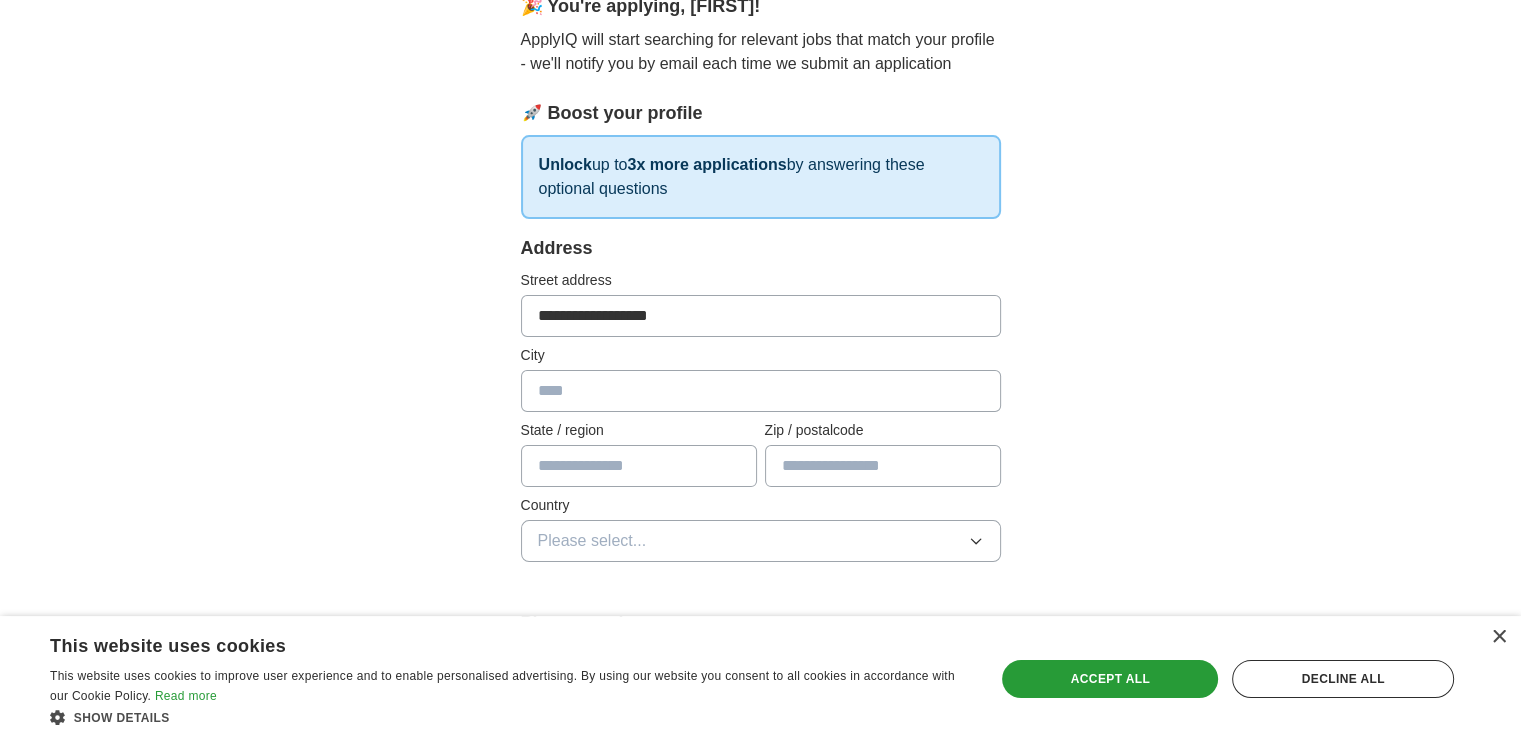 type on "**********" 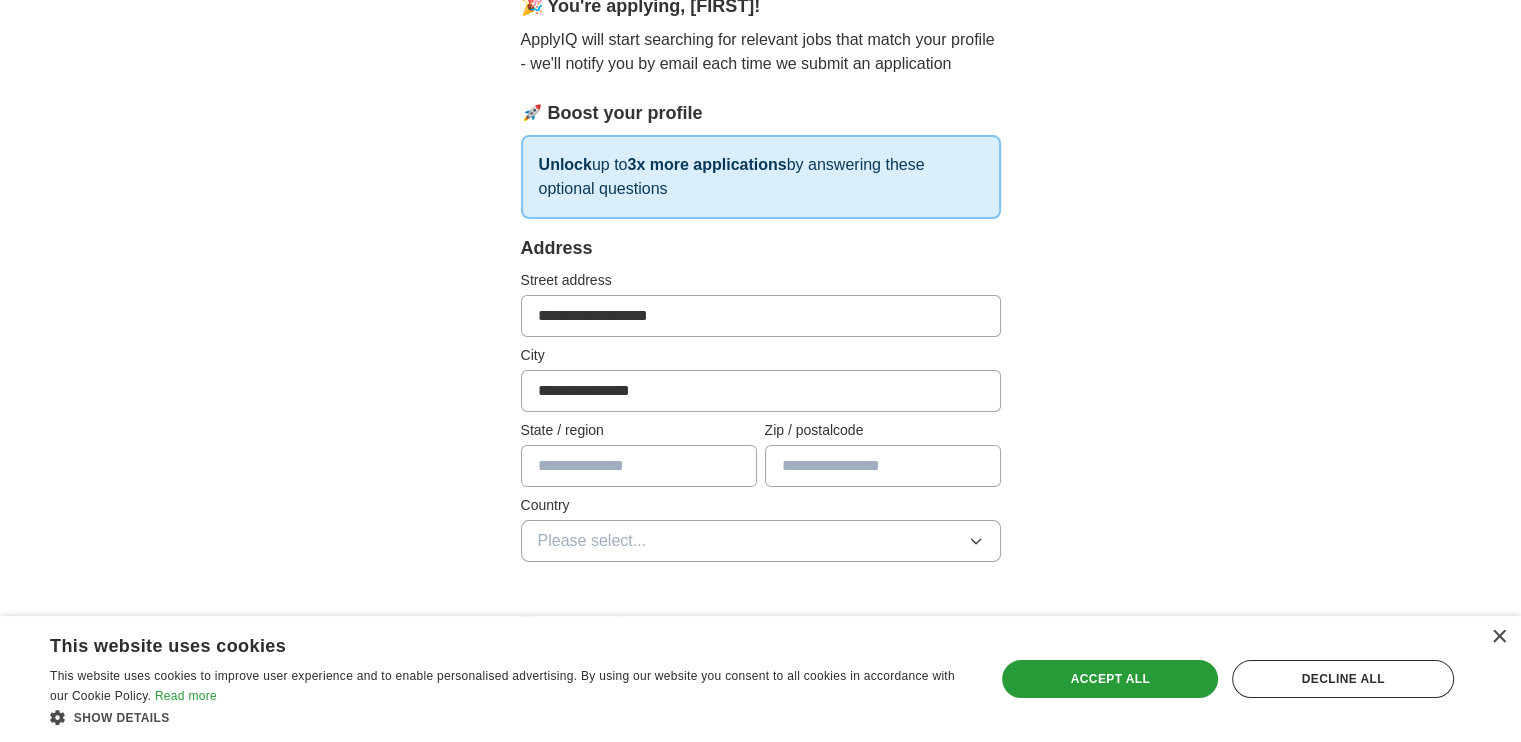 type on "******" 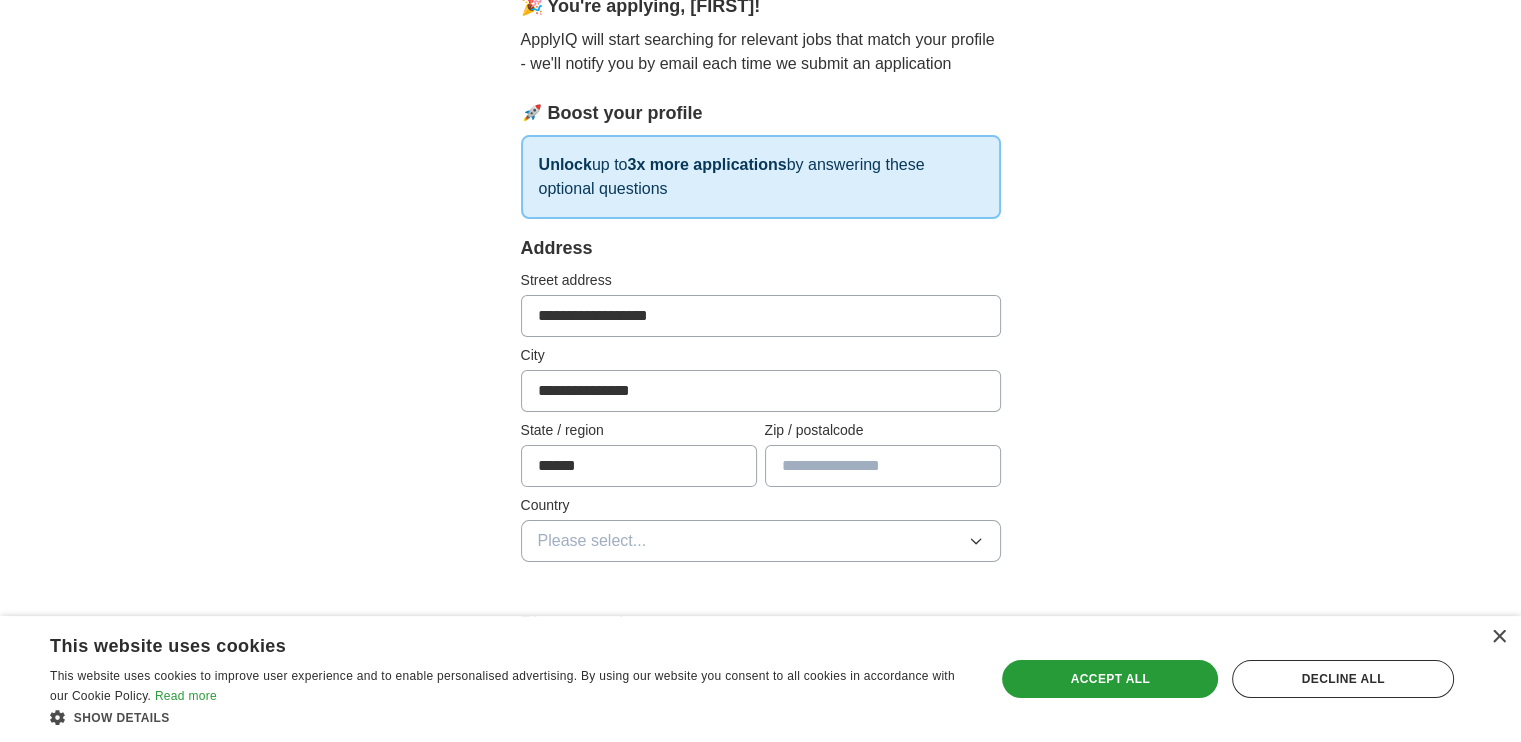type on "*****" 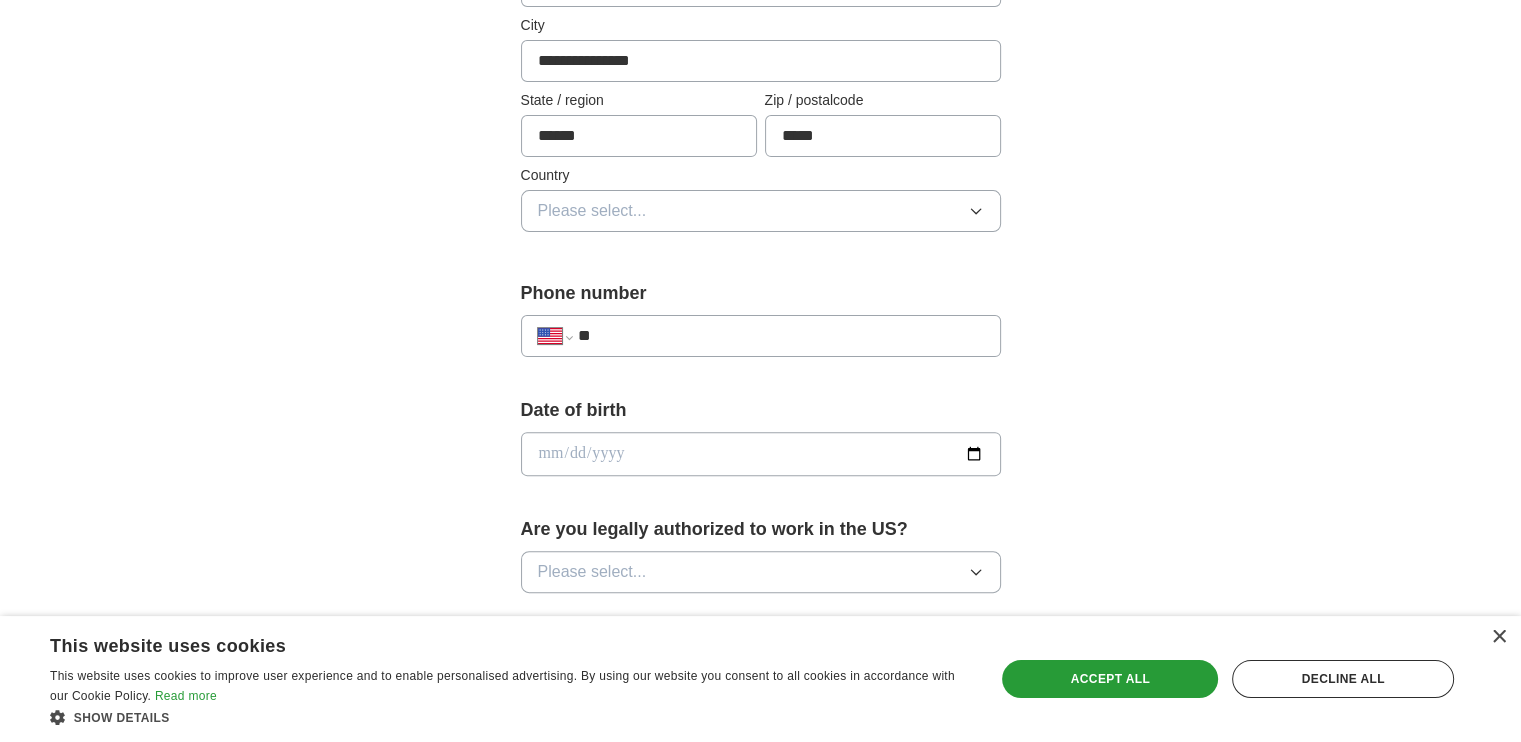 scroll, scrollTop: 700, scrollLeft: 0, axis: vertical 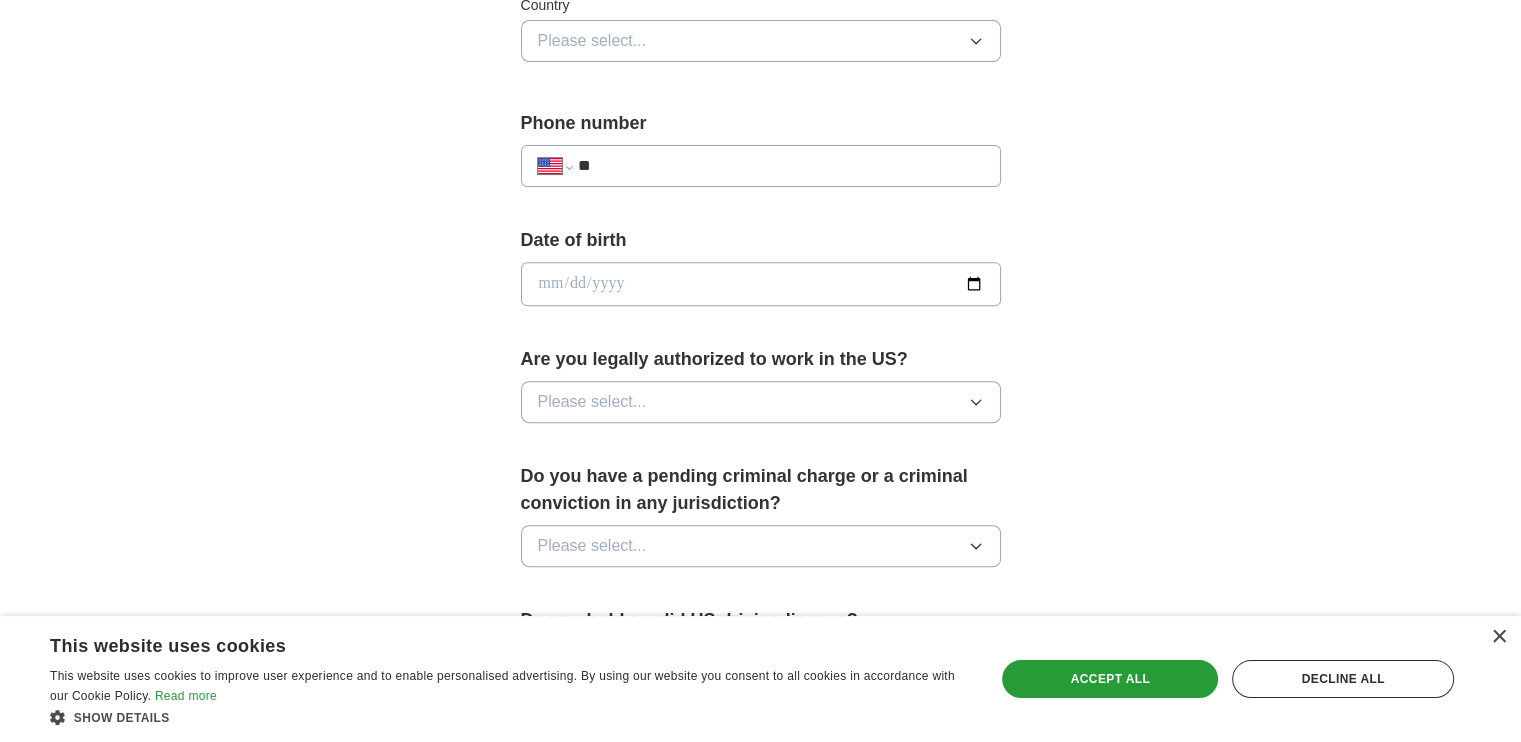 click at bounding box center [761, 284] 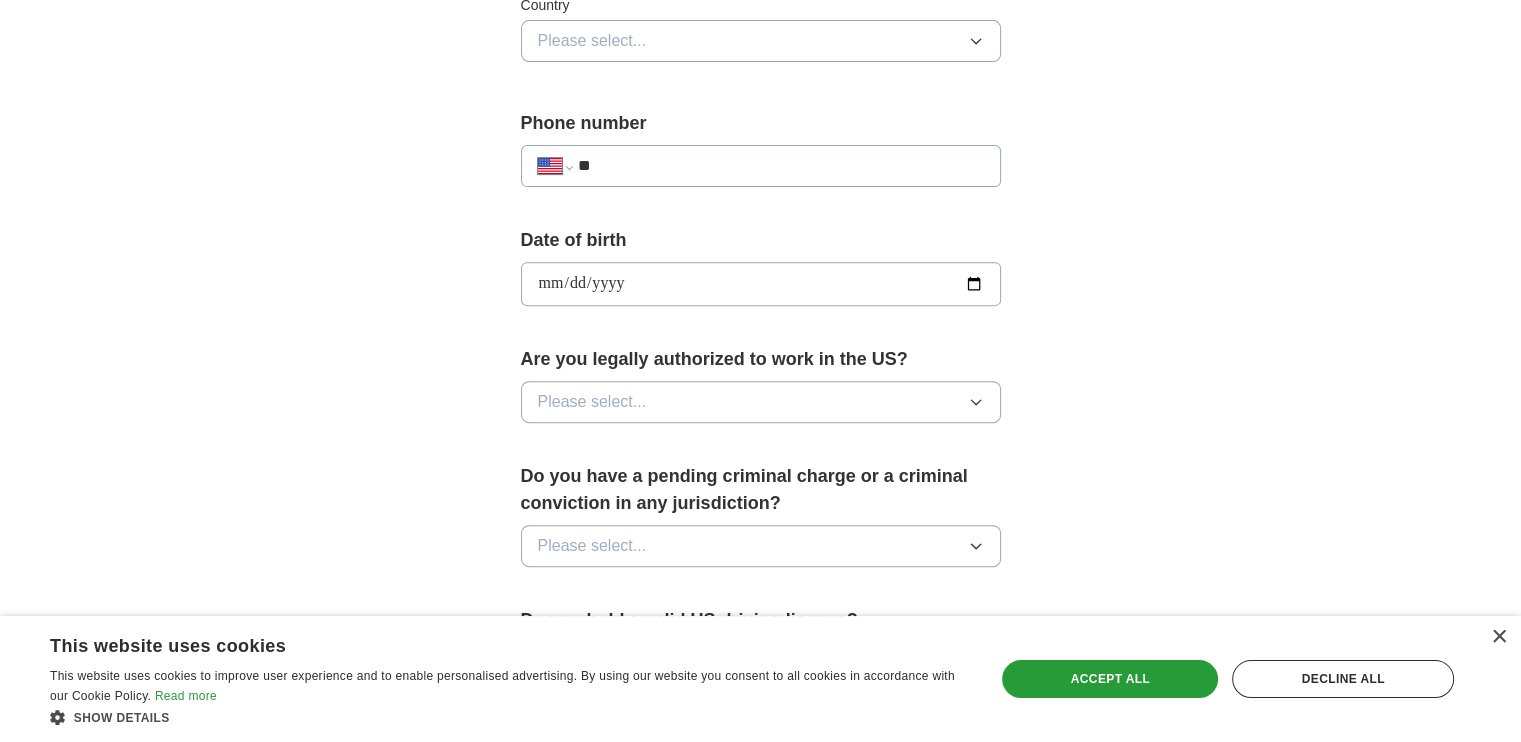type on "**********" 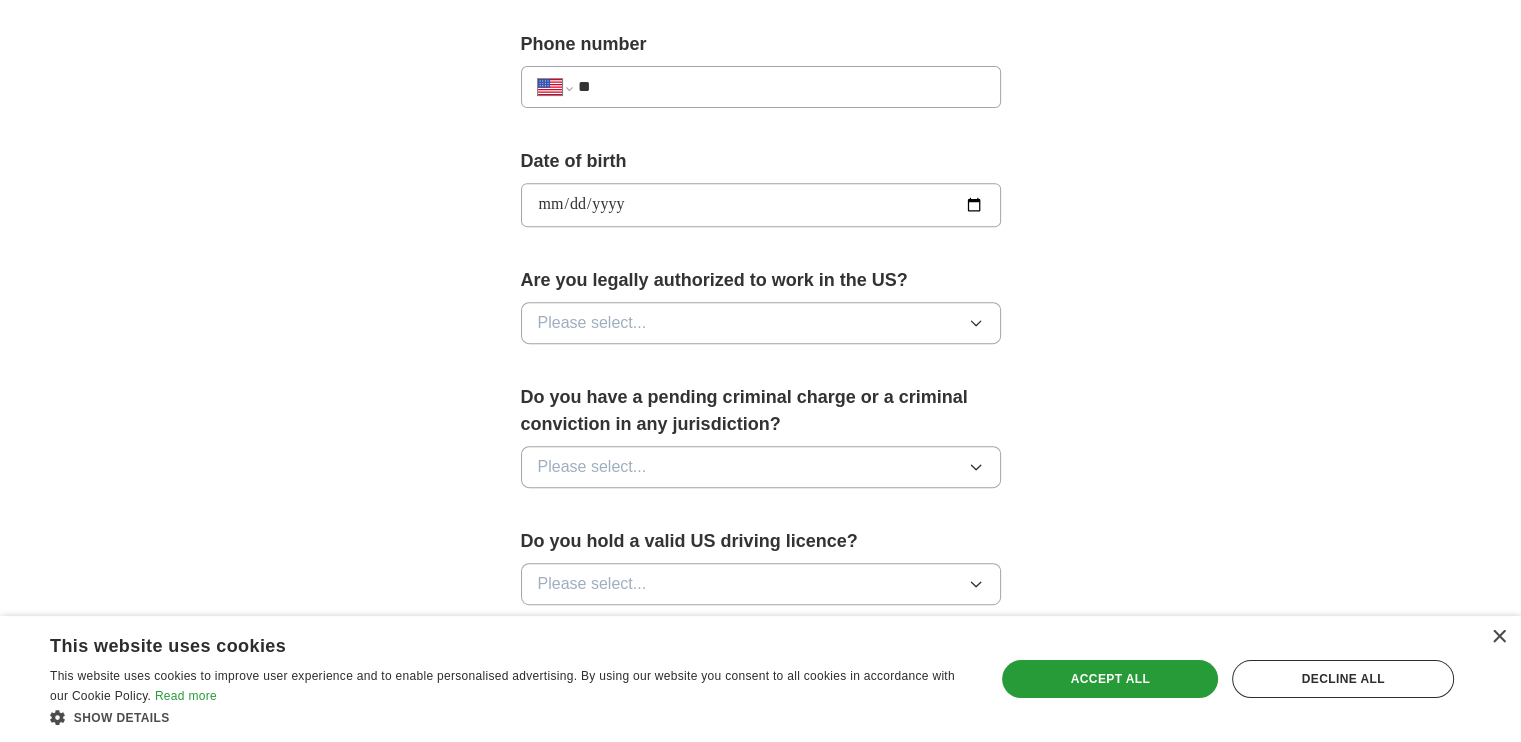 scroll, scrollTop: 800, scrollLeft: 0, axis: vertical 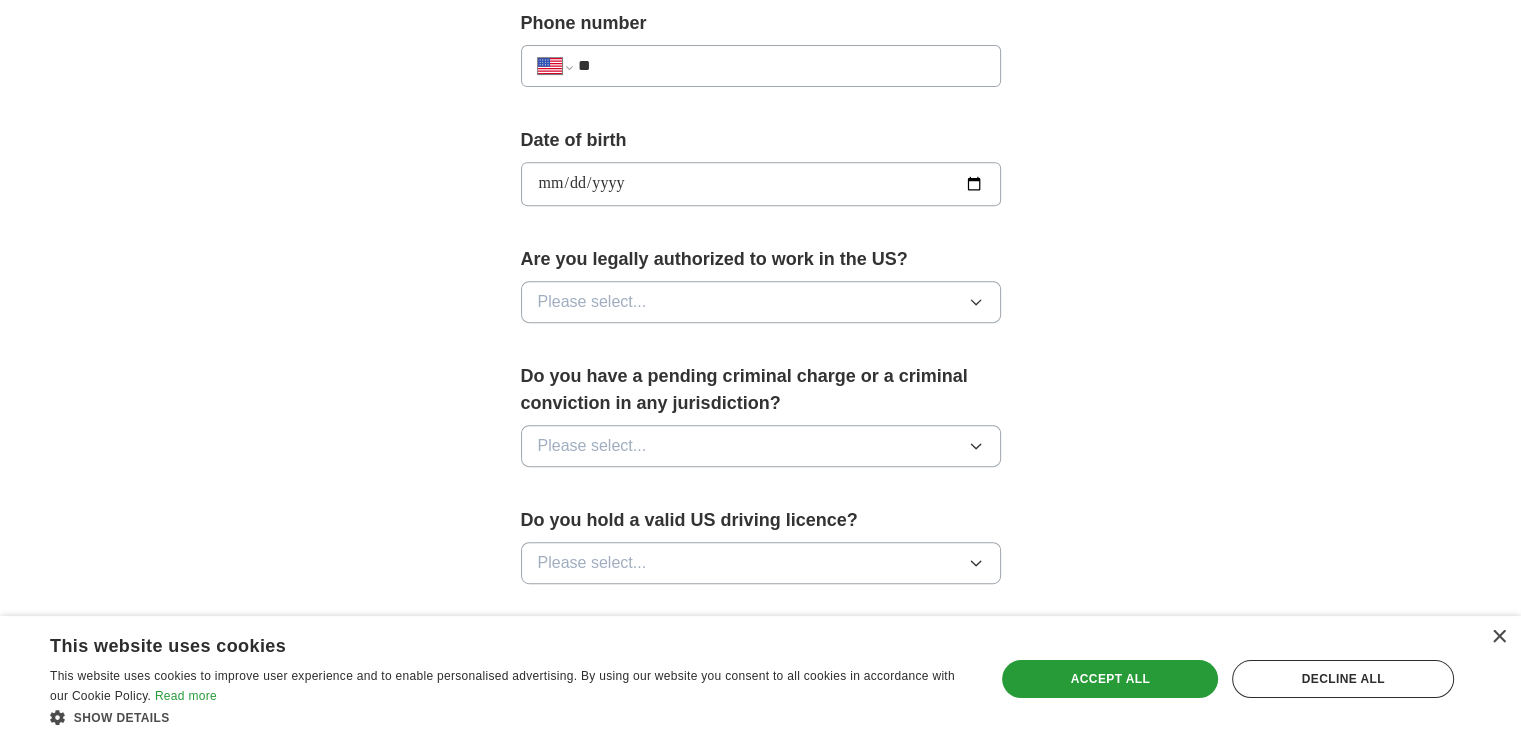click on "Please select..." at bounding box center (592, 302) 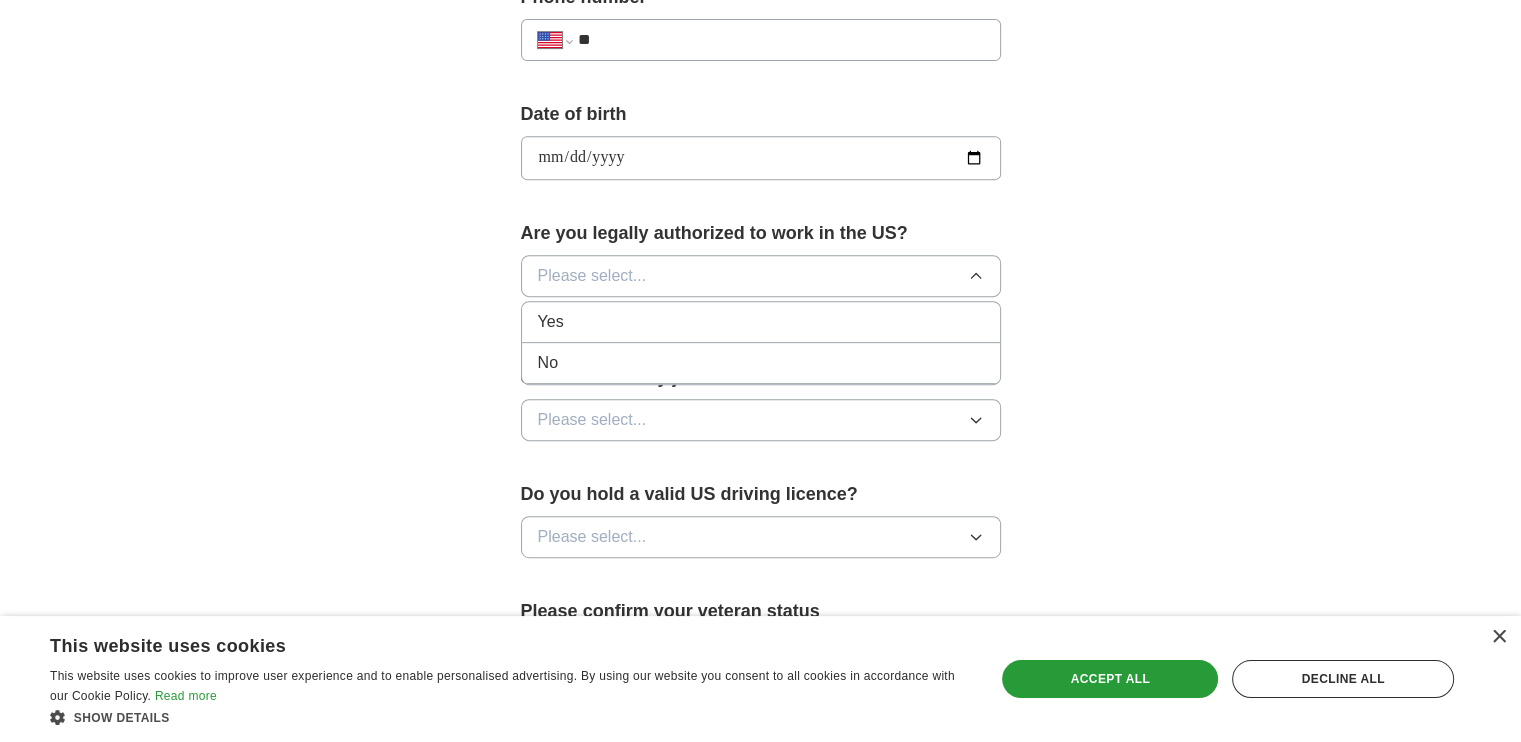 scroll, scrollTop: 900, scrollLeft: 0, axis: vertical 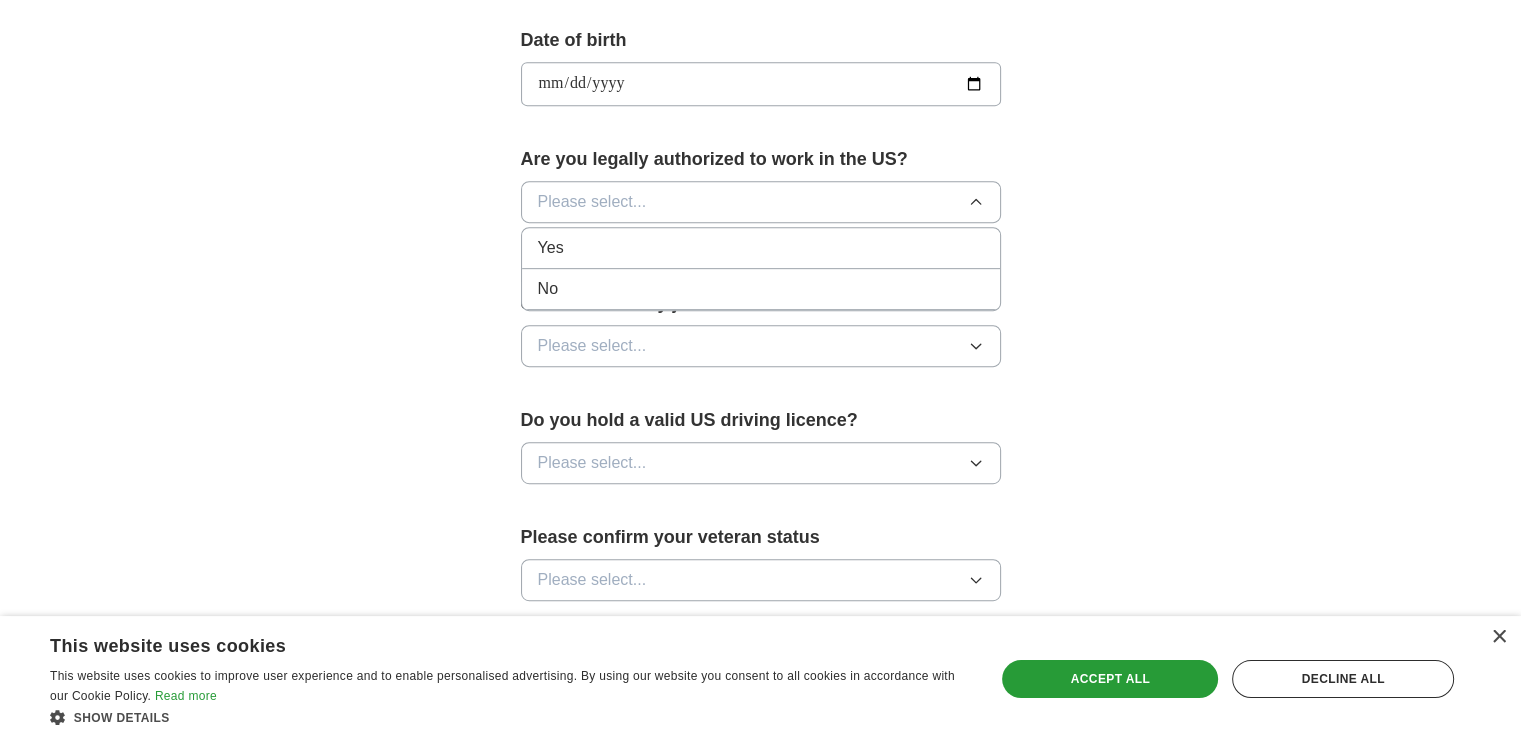 click on "Yes" at bounding box center [761, 248] 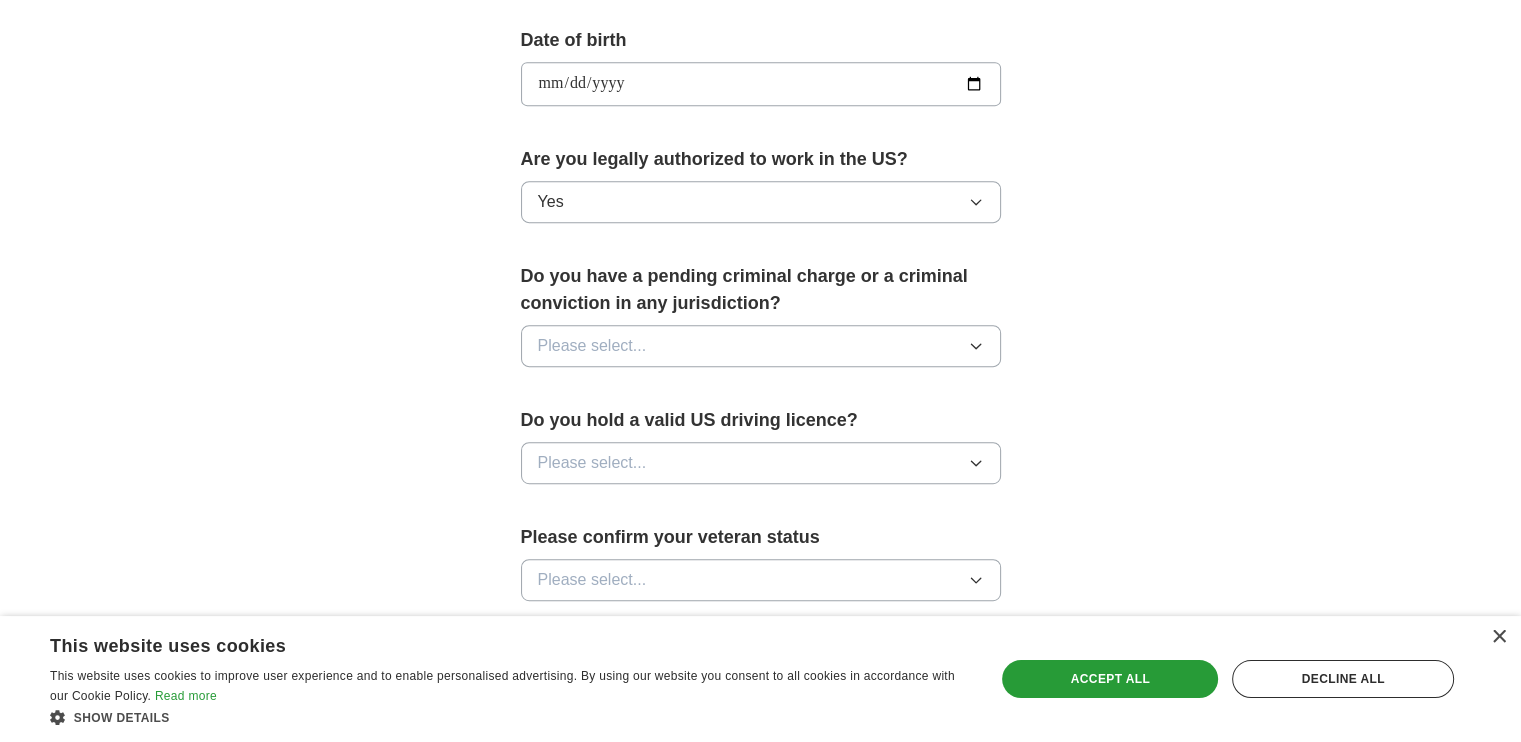 click on "Please select..." at bounding box center [592, 346] 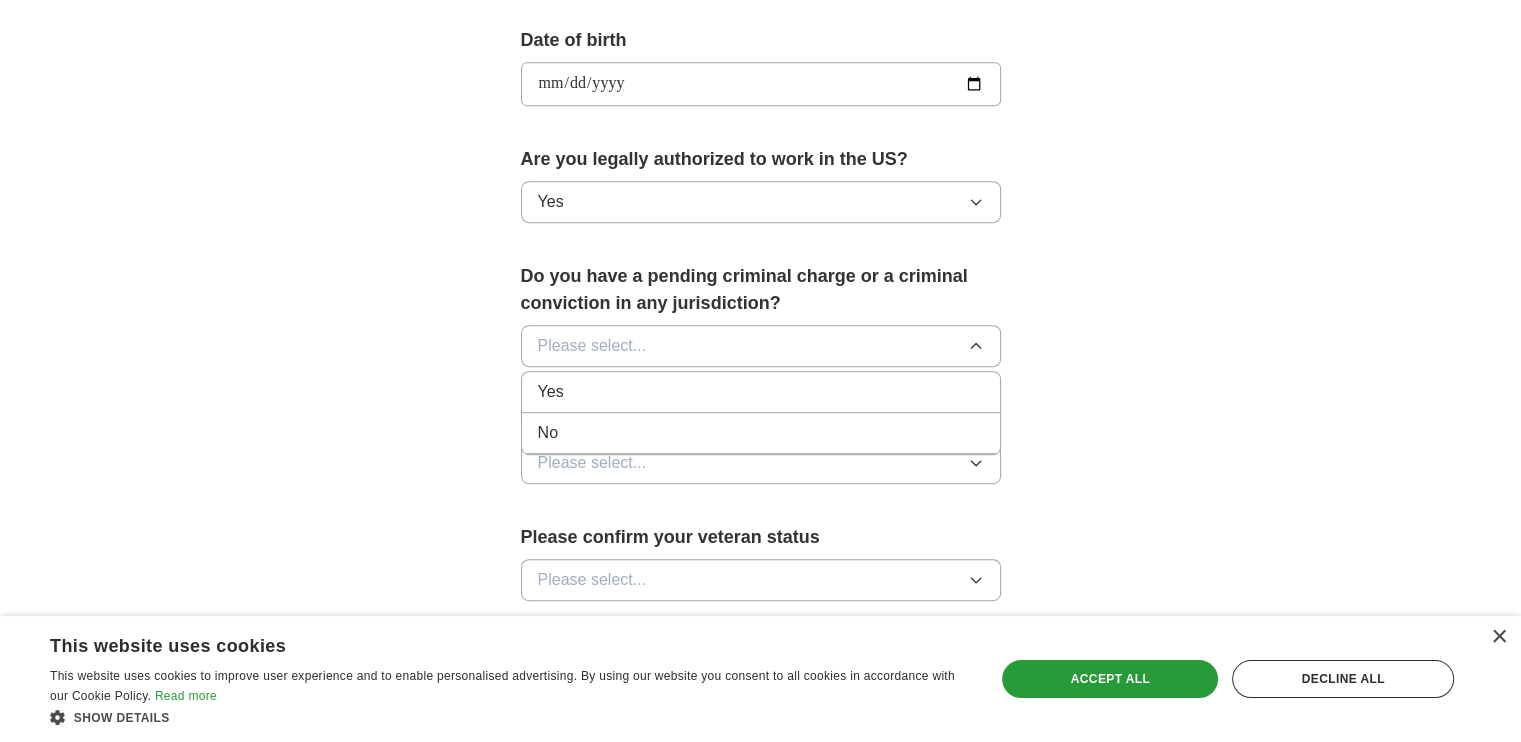 click on "No" at bounding box center (761, 433) 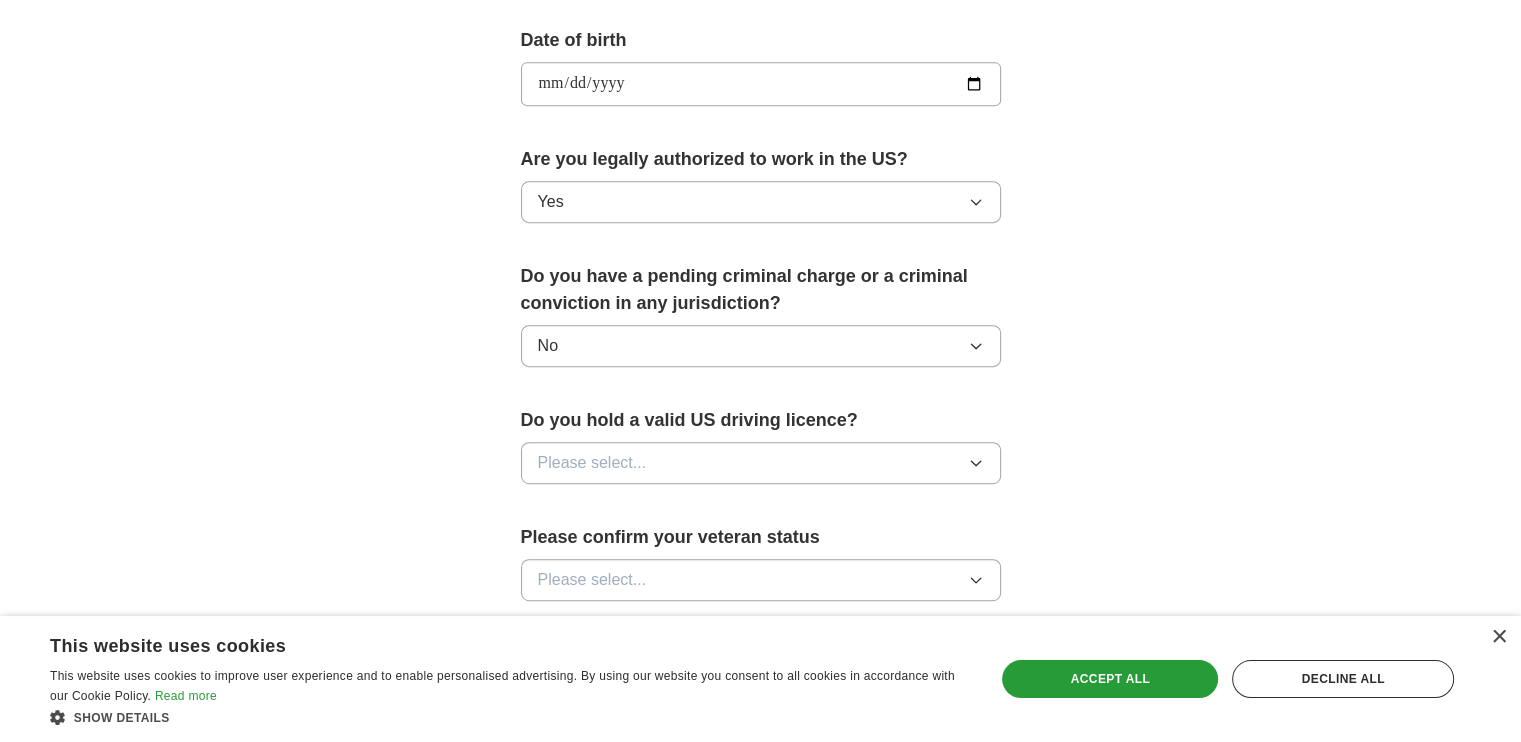click on "Please select..." at bounding box center [592, 463] 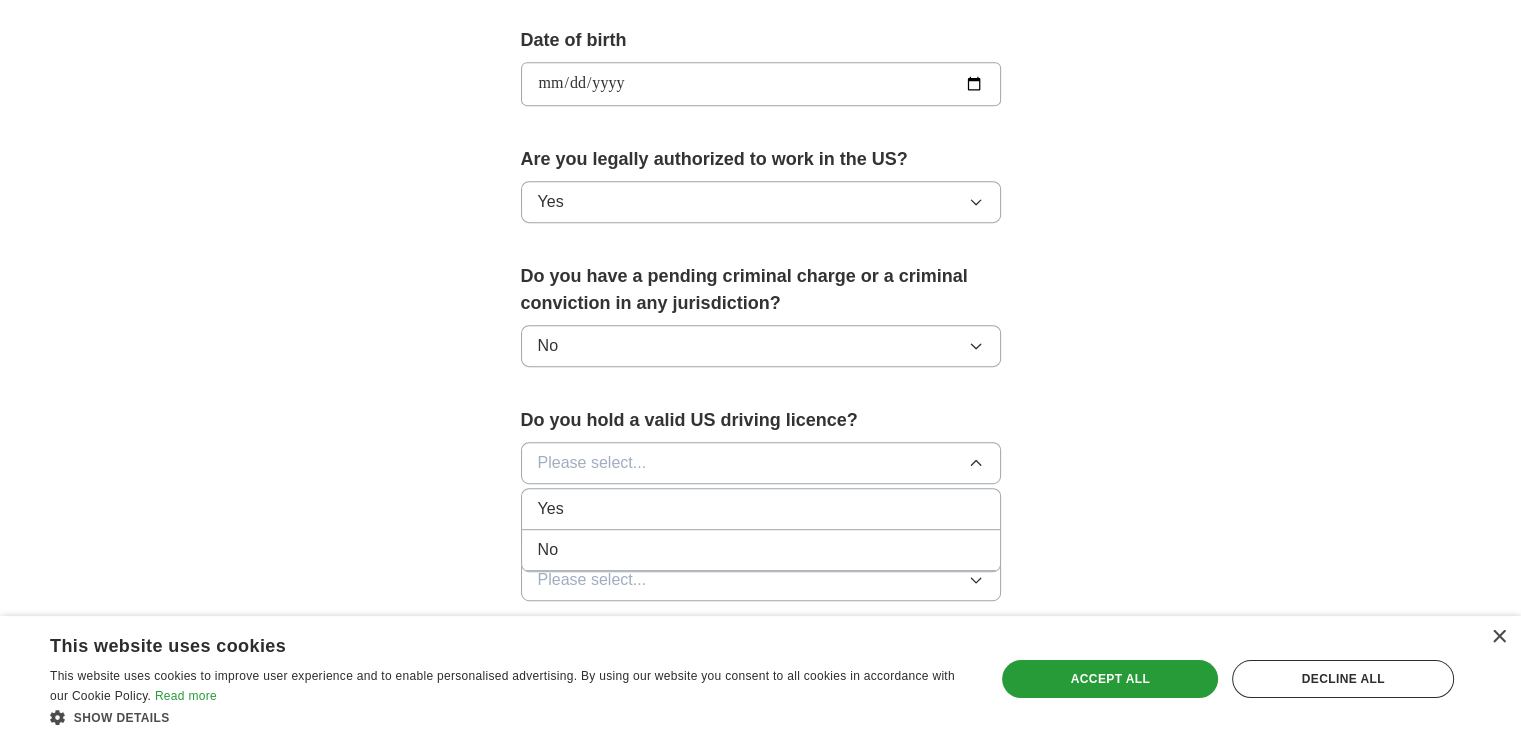 click on "Yes" at bounding box center (761, 509) 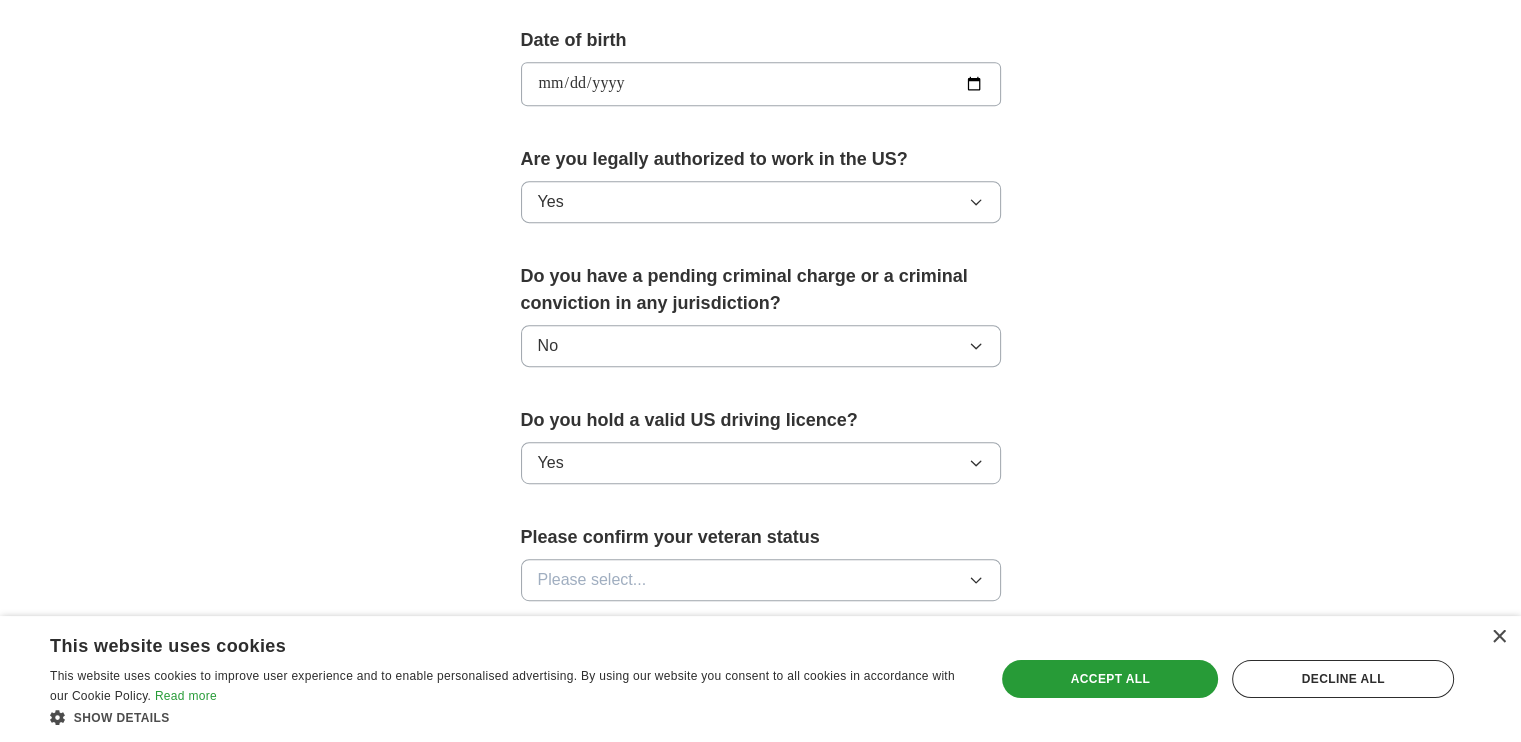 scroll, scrollTop: 1200, scrollLeft: 0, axis: vertical 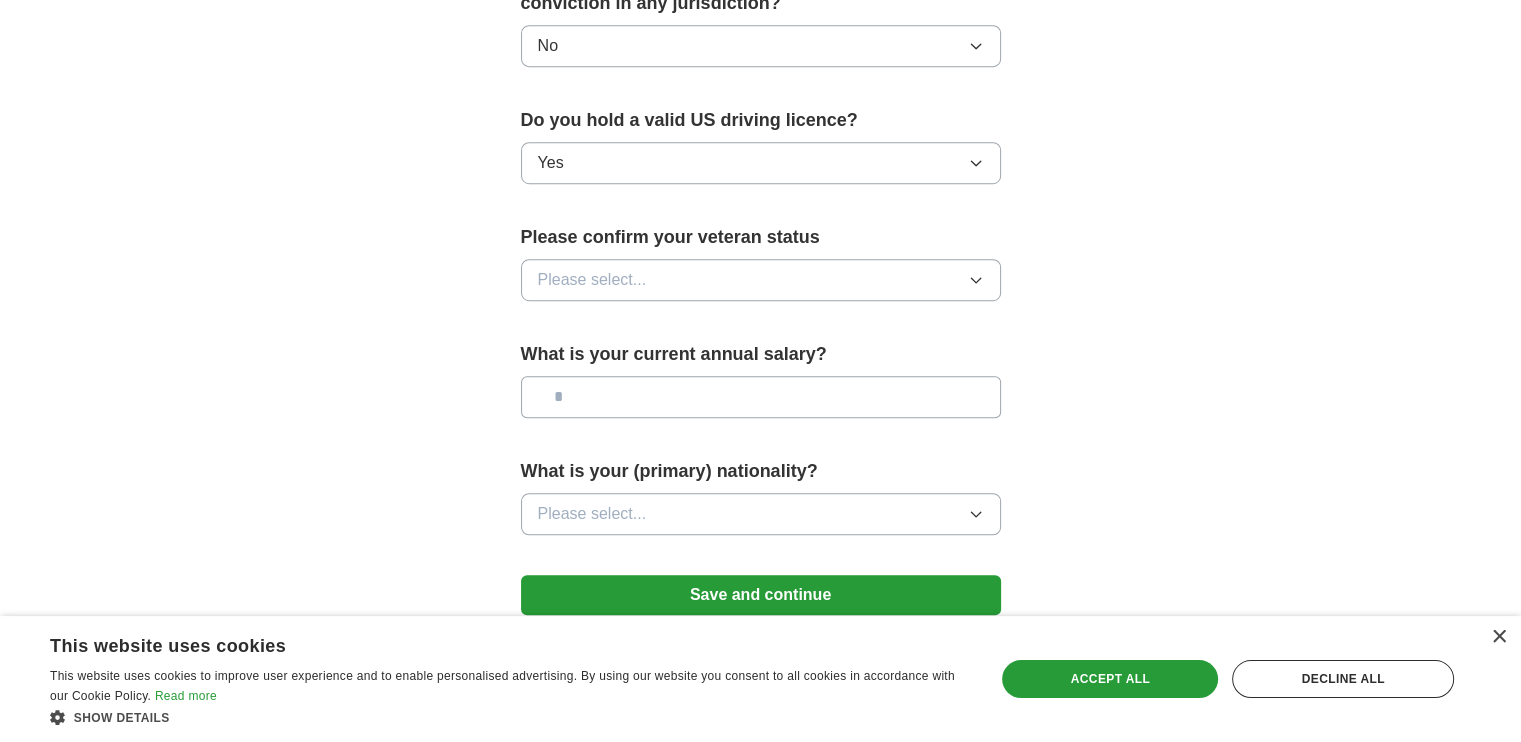 click on "Please select..." at bounding box center [761, 280] 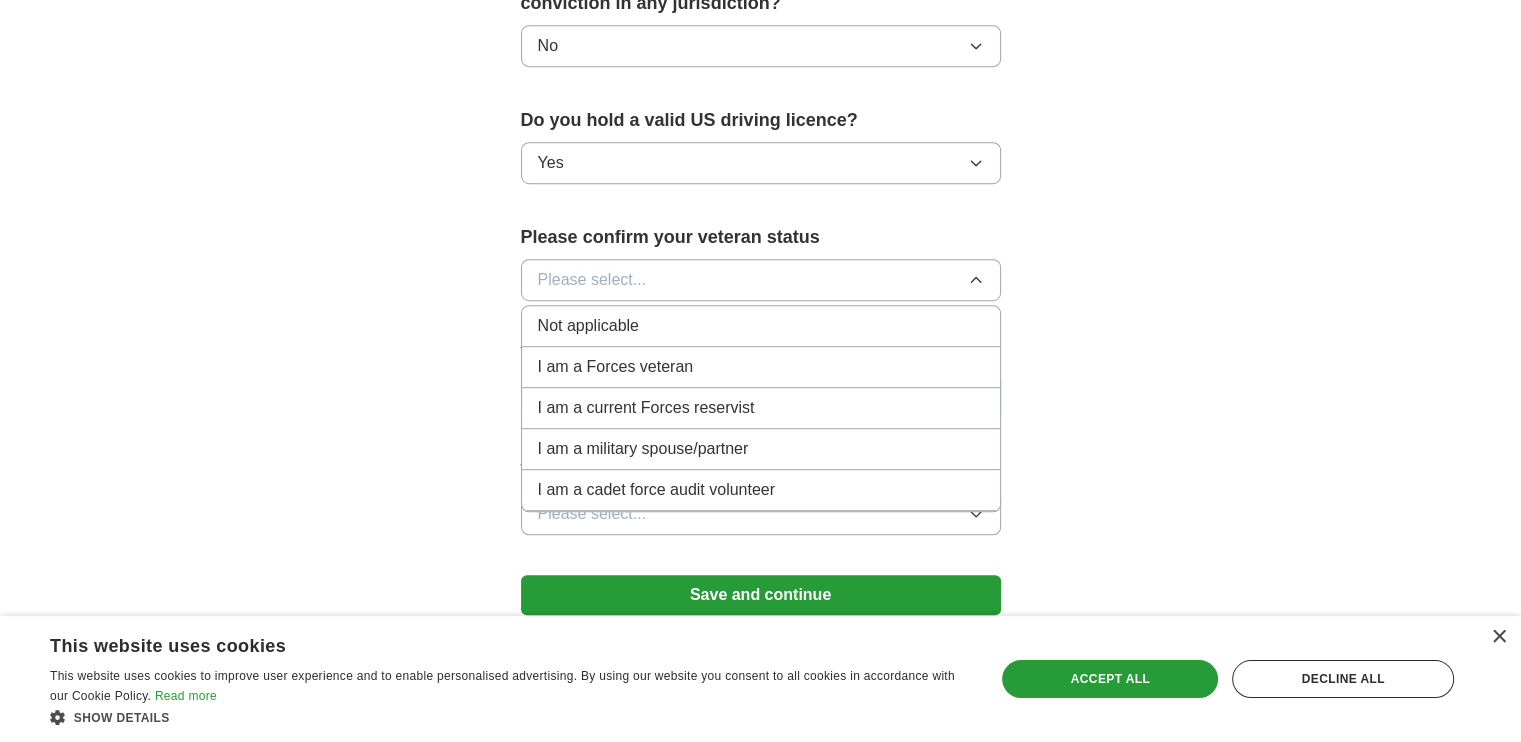 click on "Not applicable" at bounding box center (588, 326) 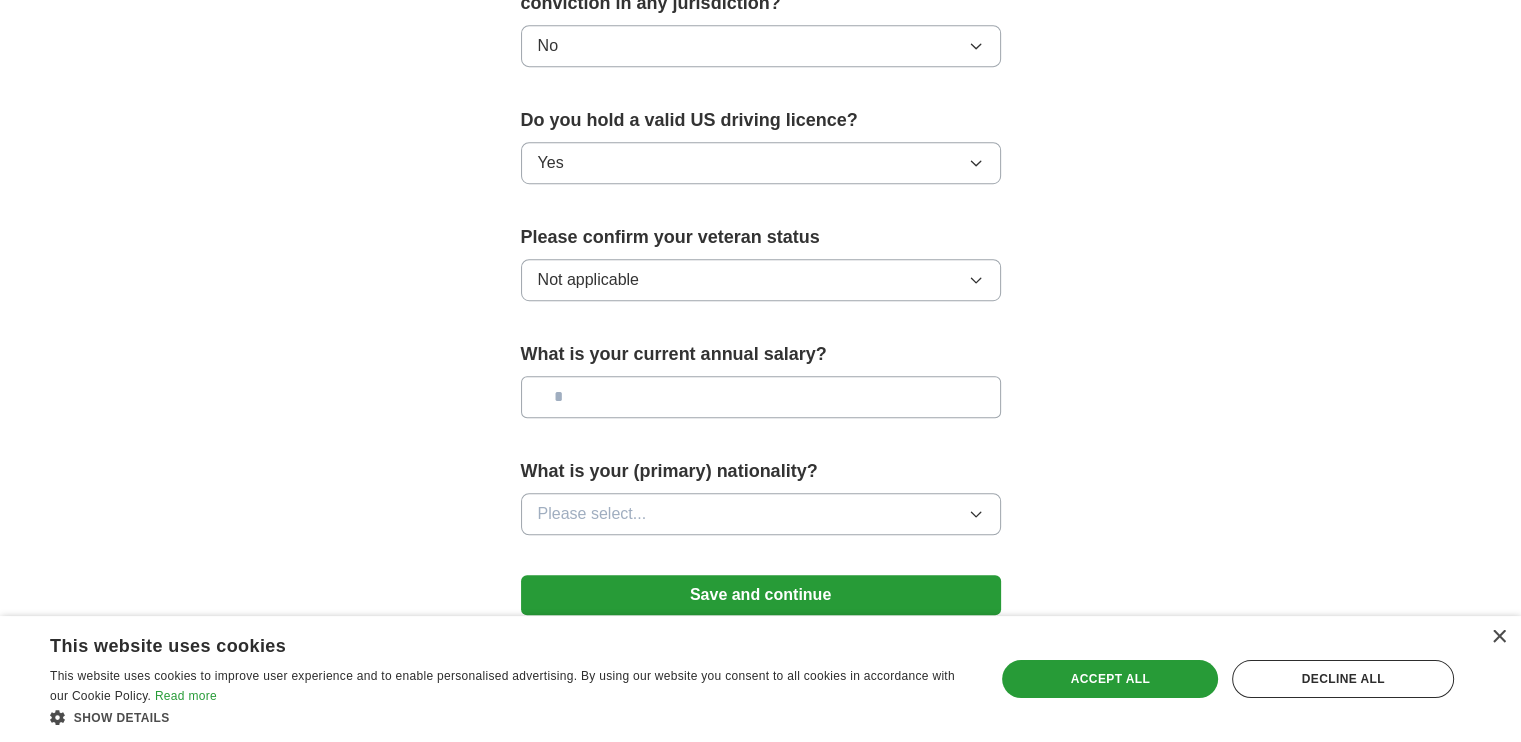 click at bounding box center (761, 397) 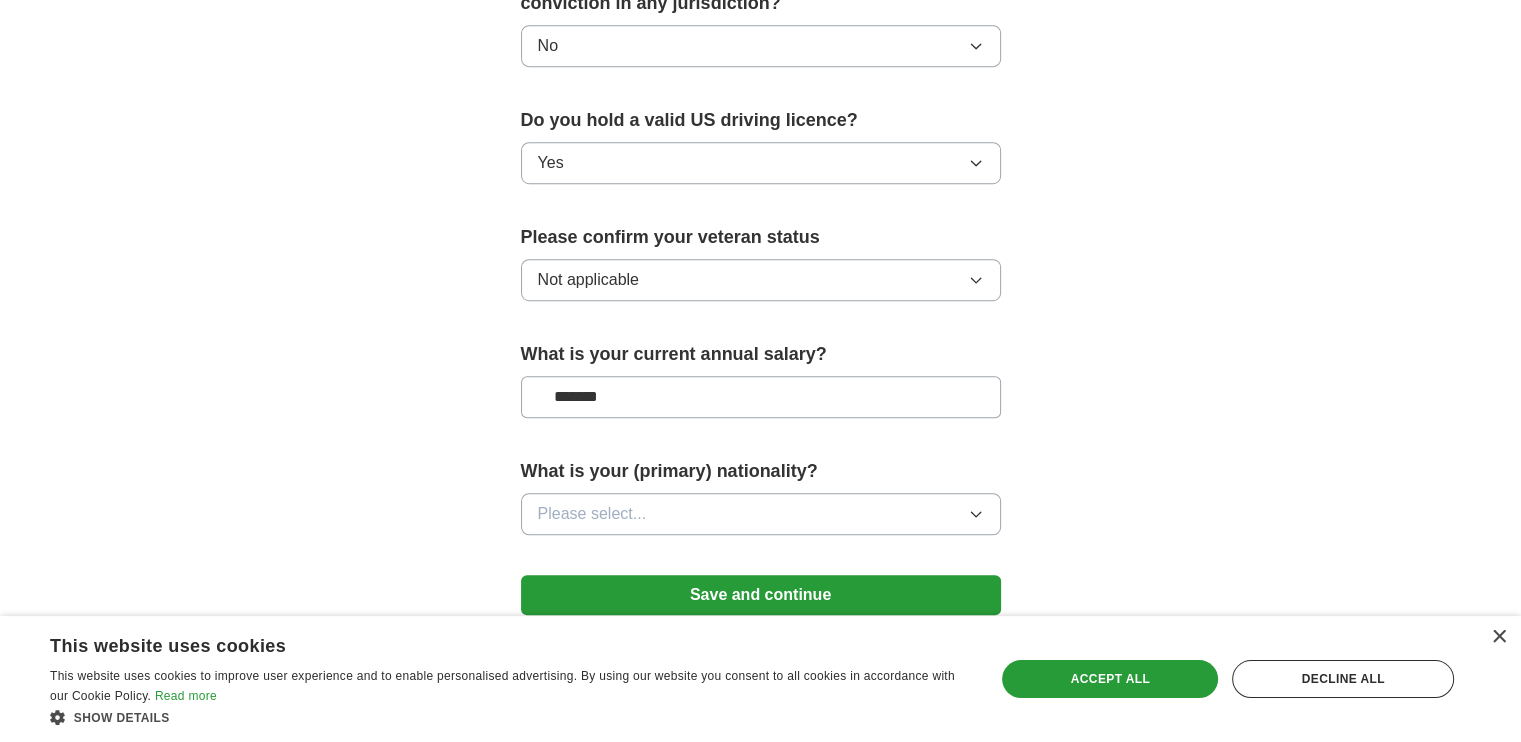 type on "*******" 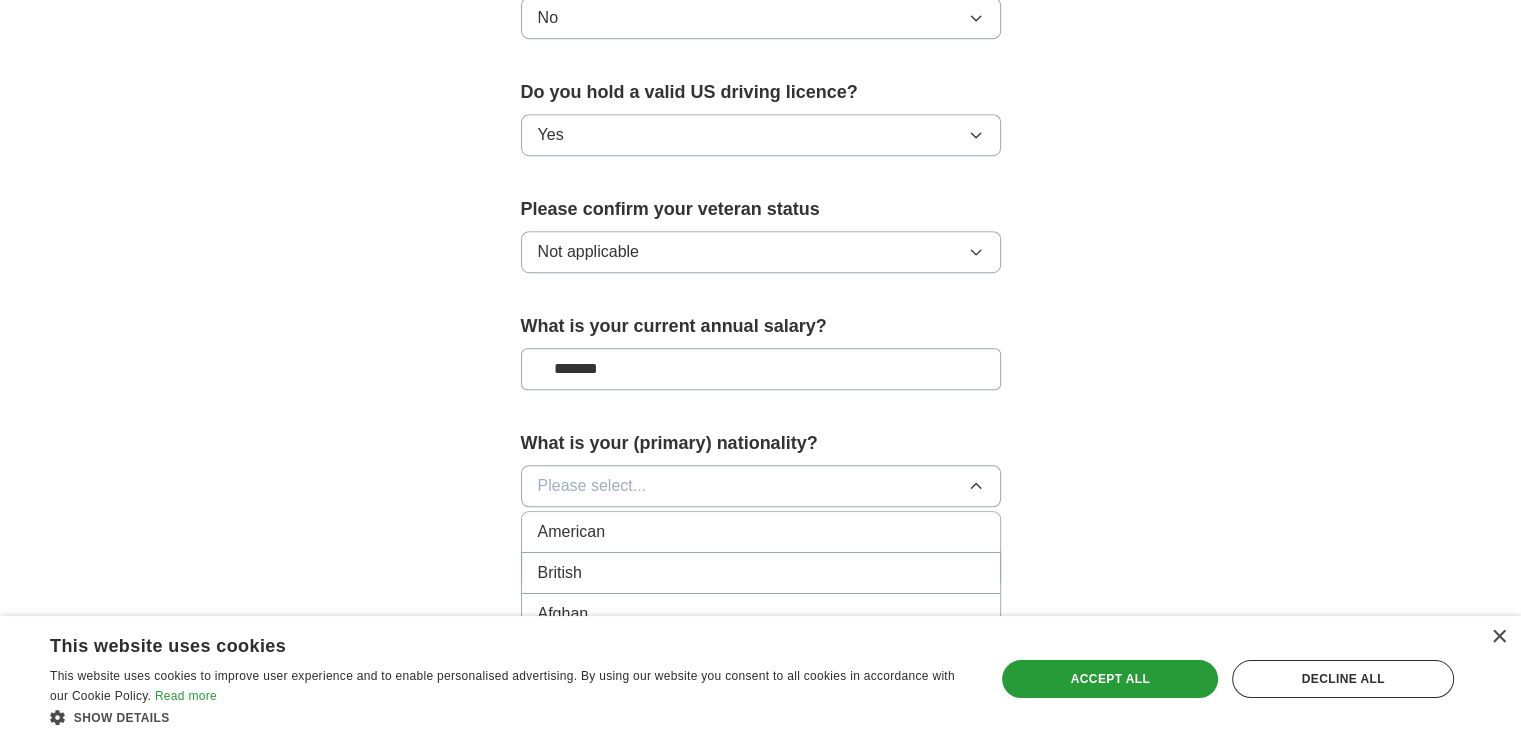 scroll, scrollTop: 1392, scrollLeft: 0, axis: vertical 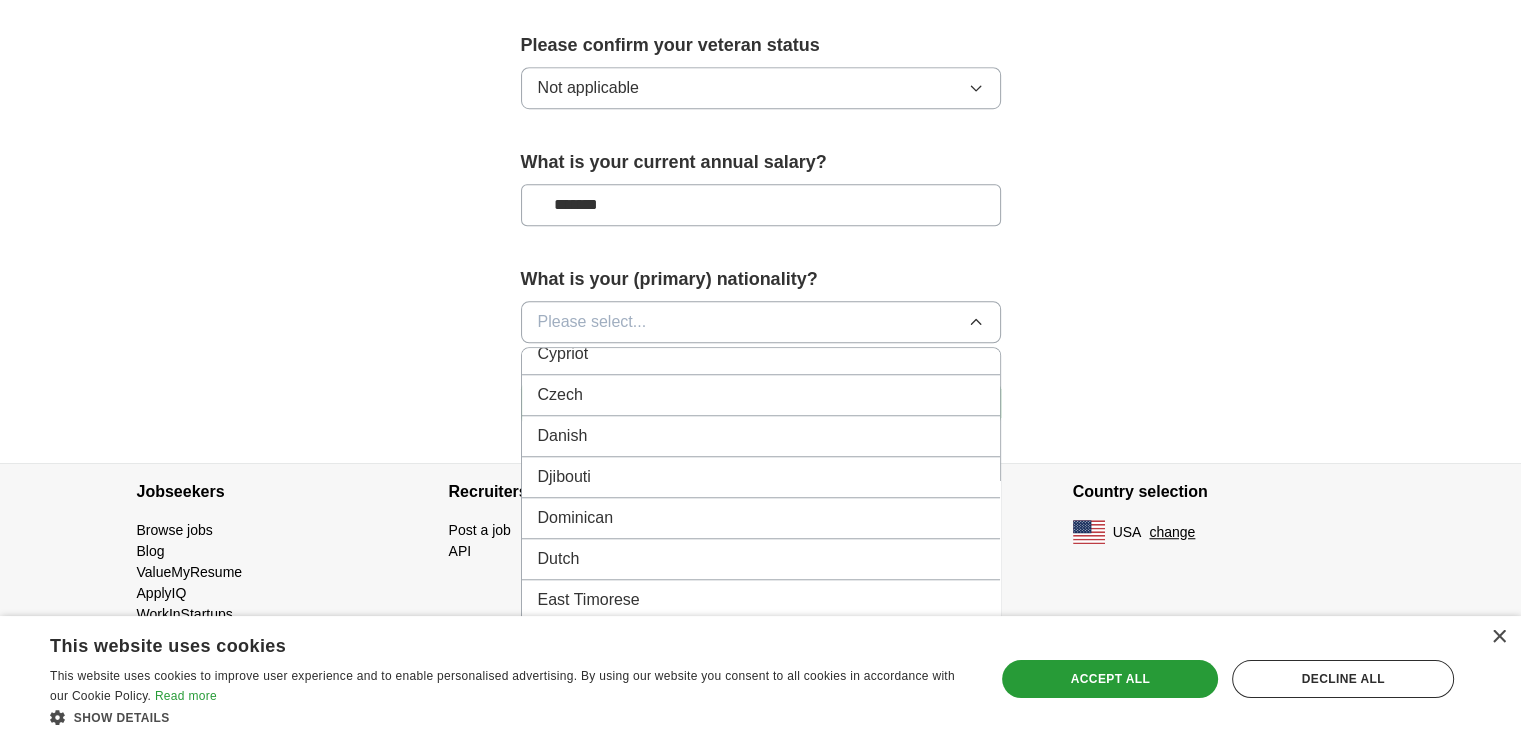 type 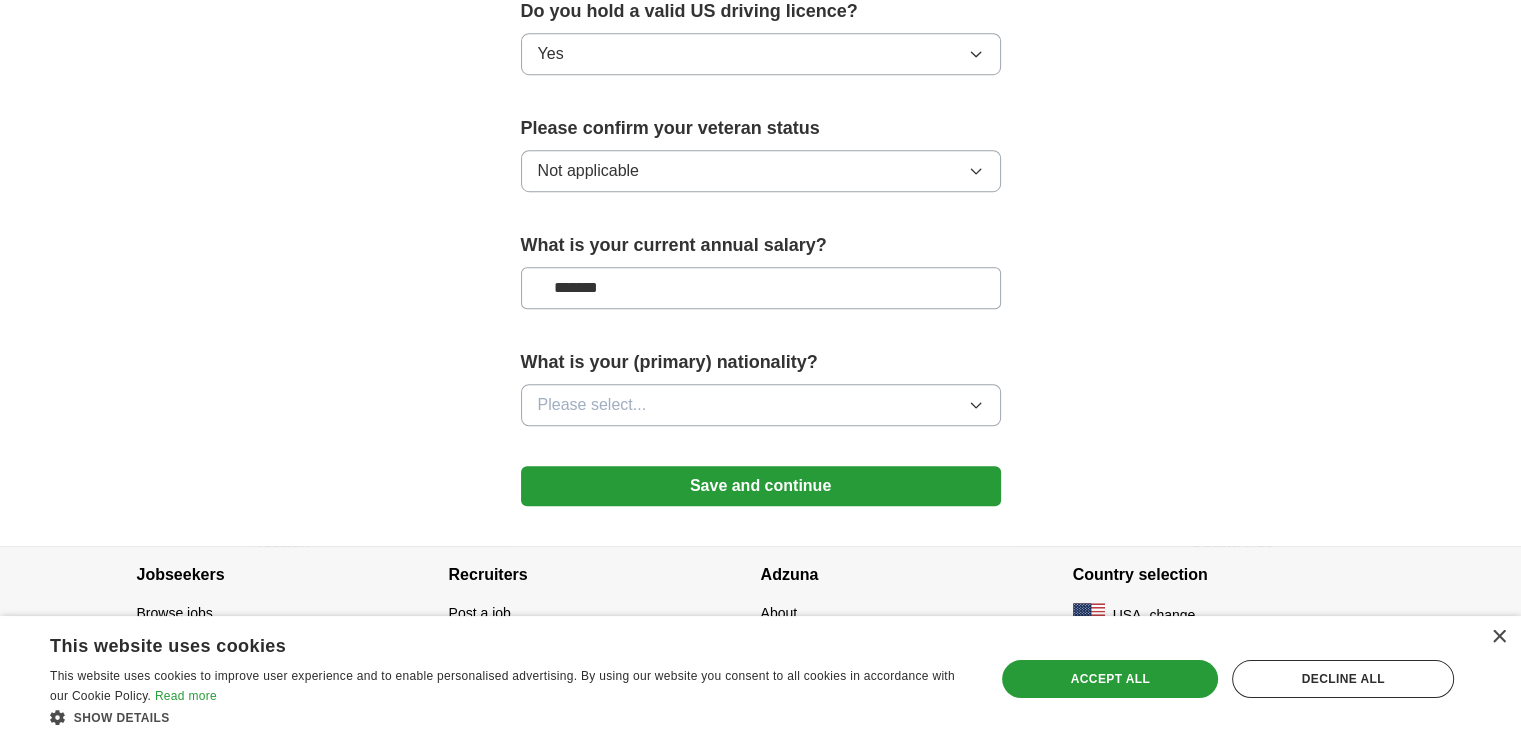 click on "Please select..." at bounding box center (761, 405) 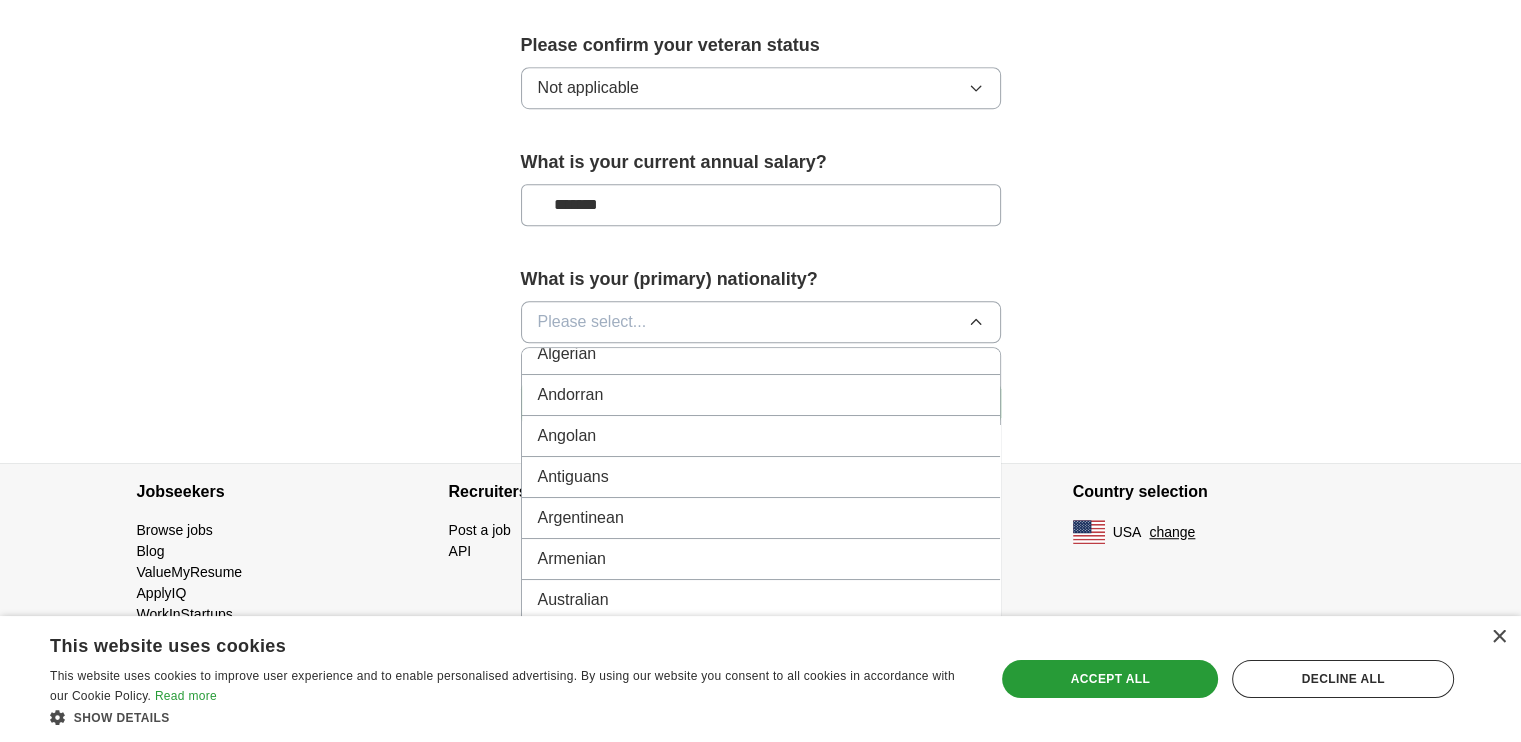 scroll, scrollTop: 200, scrollLeft: 0, axis: vertical 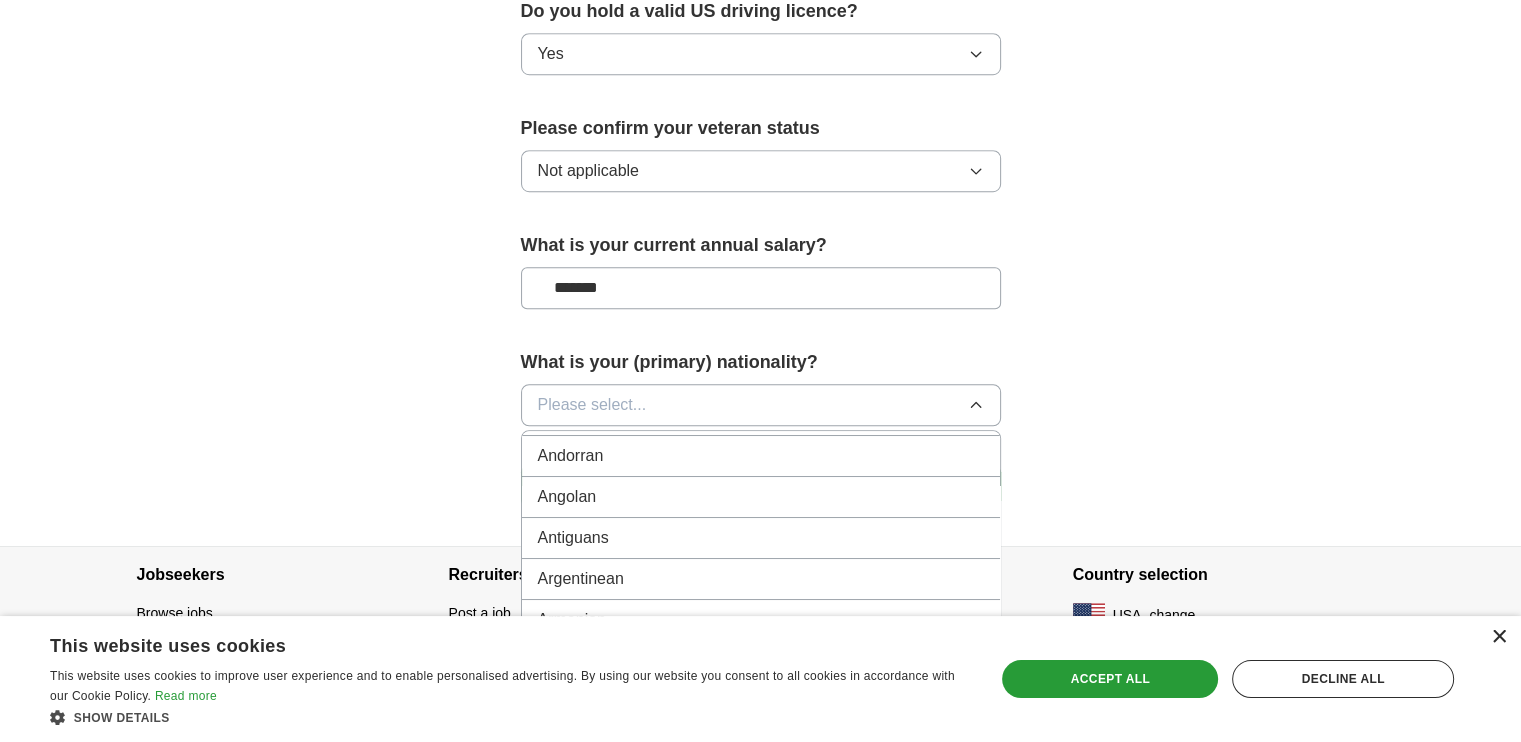 click on "×" at bounding box center (1498, 637) 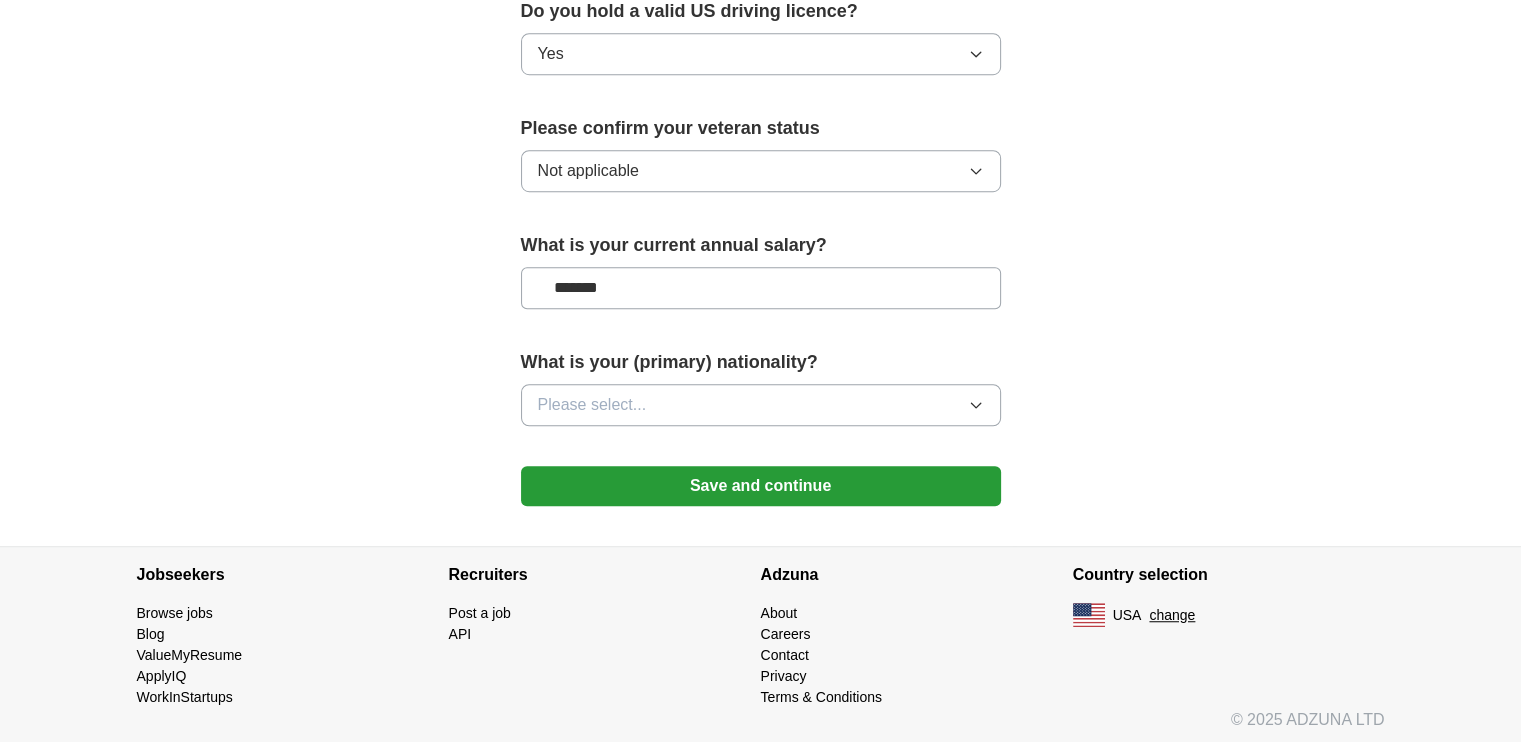 click on "Please select..." at bounding box center (761, 405) 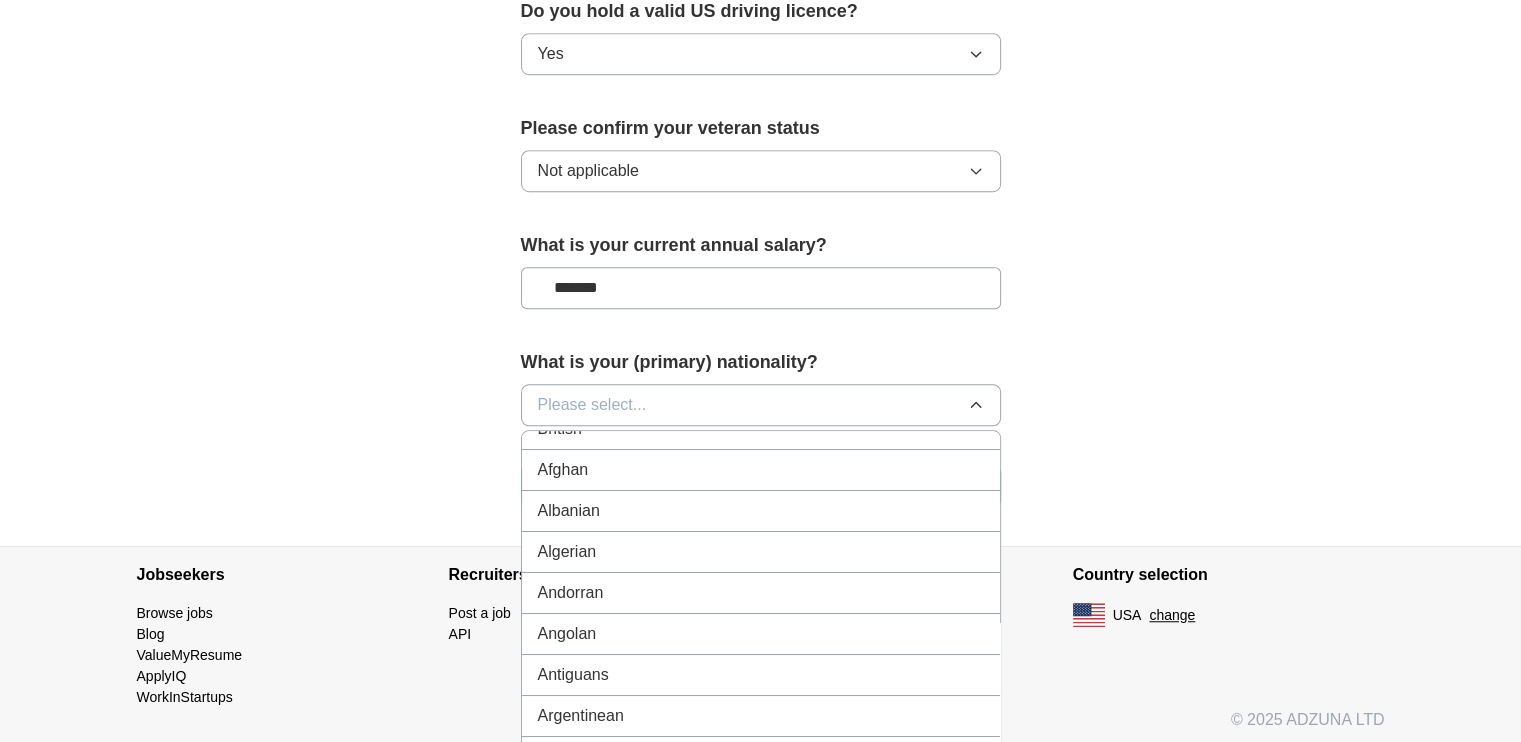 scroll, scrollTop: 0, scrollLeft: 0, axis: both 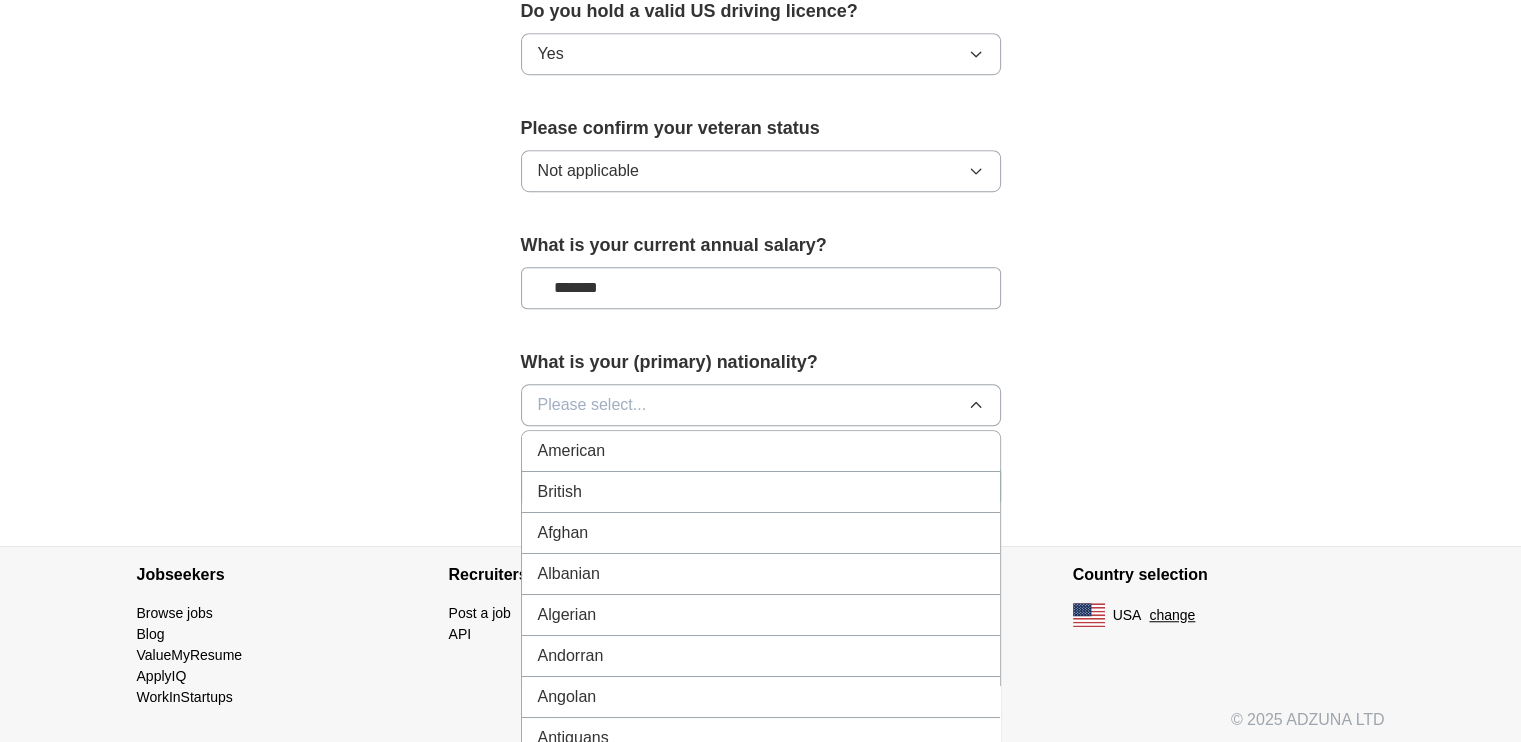 click on "American" at bounding box center [761, 451] 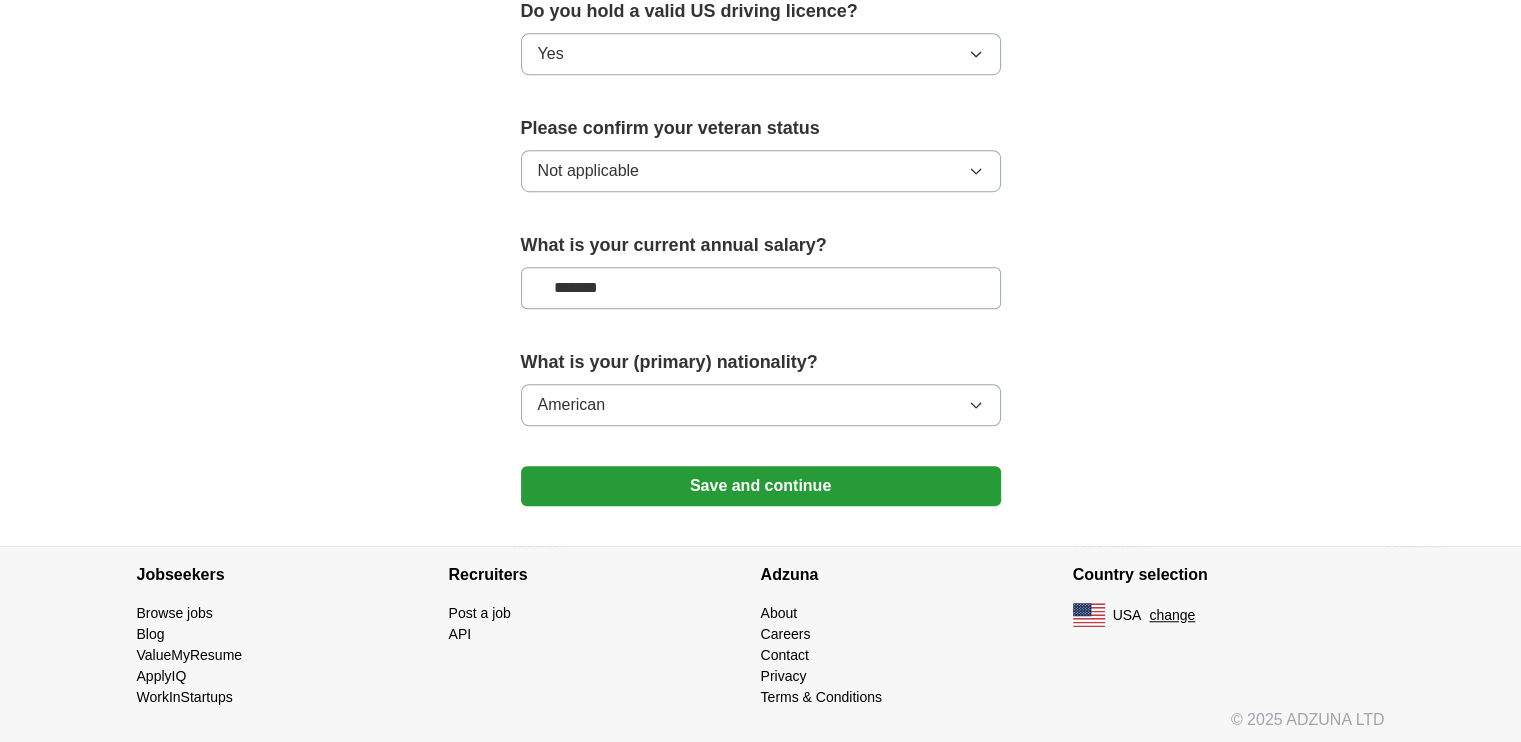 click on "Save and continue" at bounding box center (761, 486) 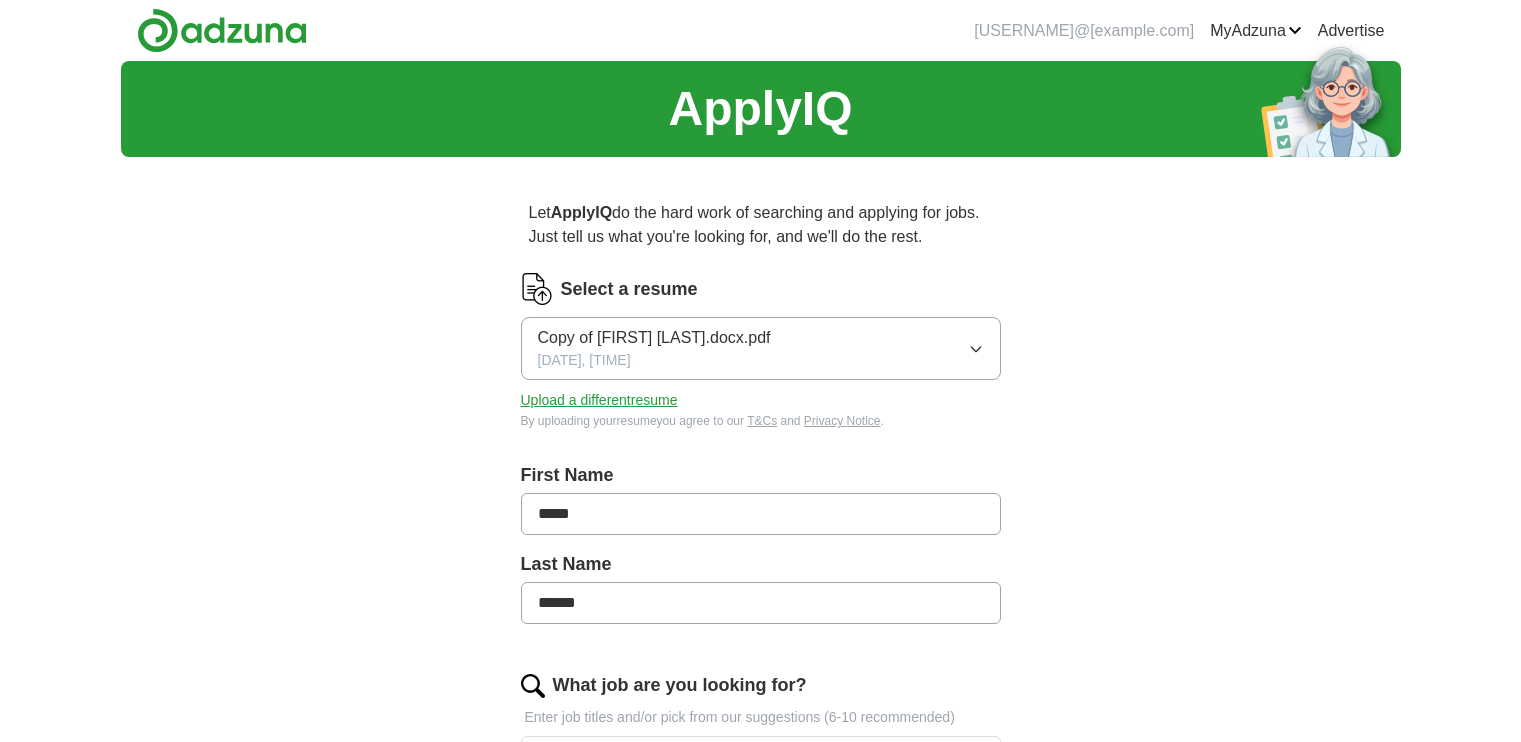 scroll, scrollTop: 0, scrollLeft: 0, axis: both 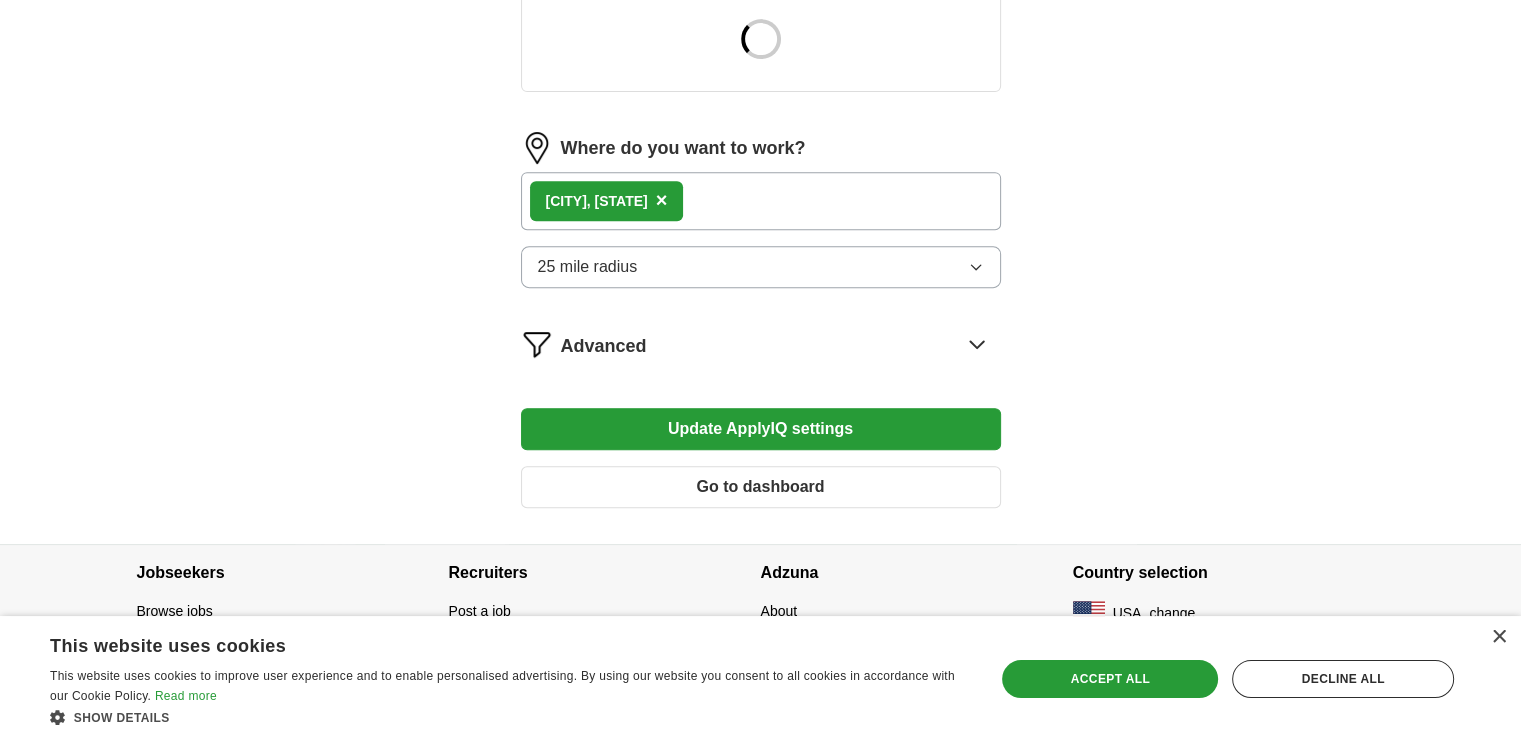 click on "25 mile radius" at bounding box center [761, 267] 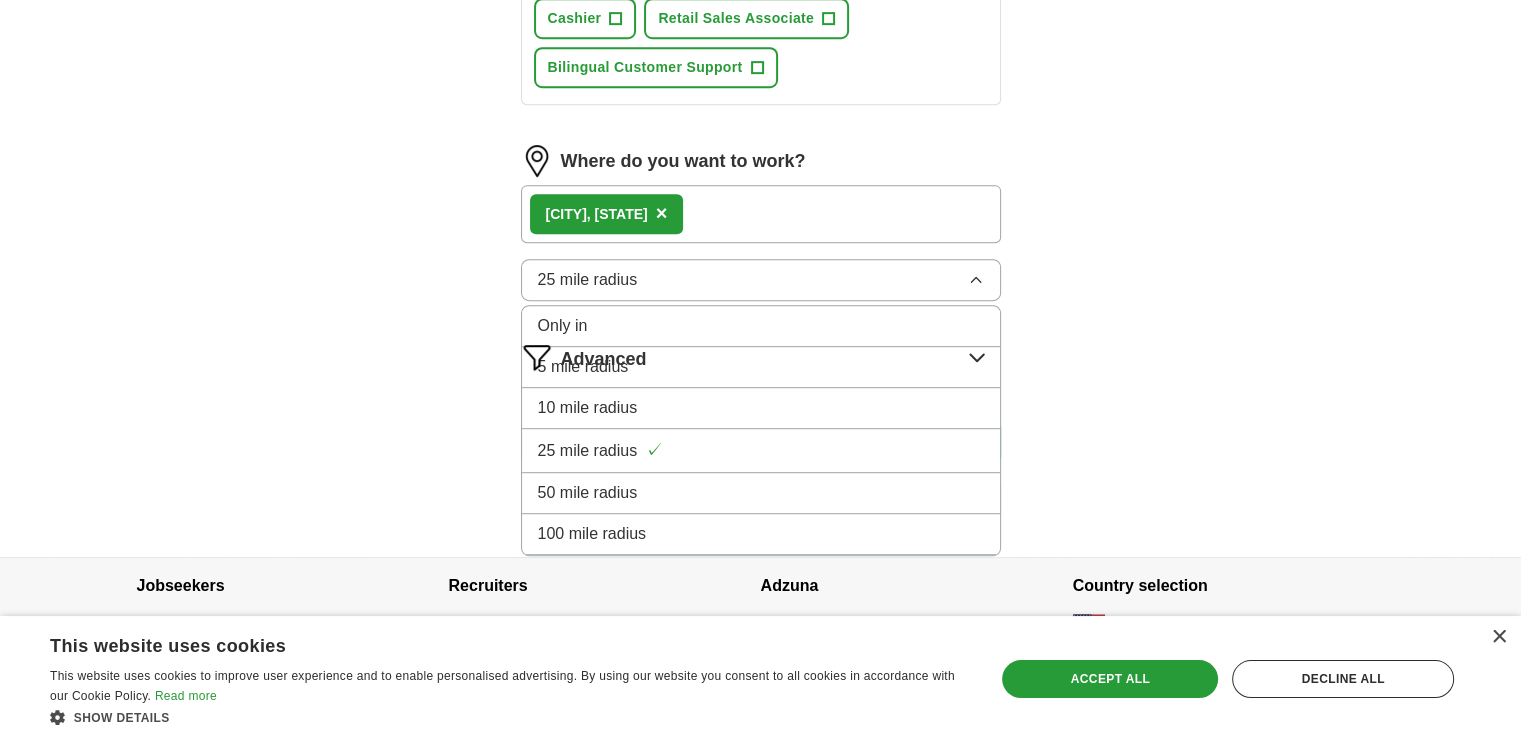 scroll, scrollTop: 1009, scrollLeft: 0, axis: vertical 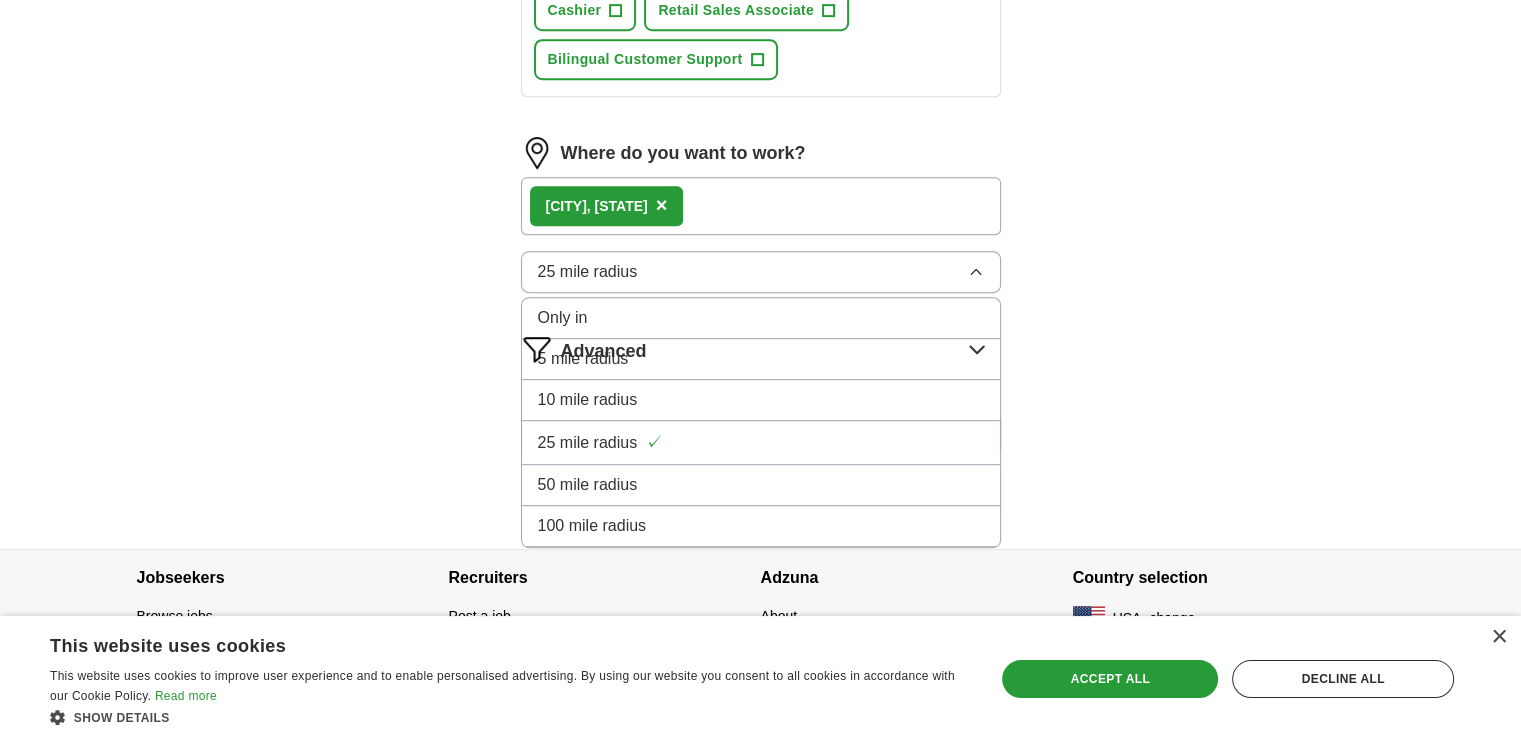click on "50 mile radius" at bounding box center (761, 485) 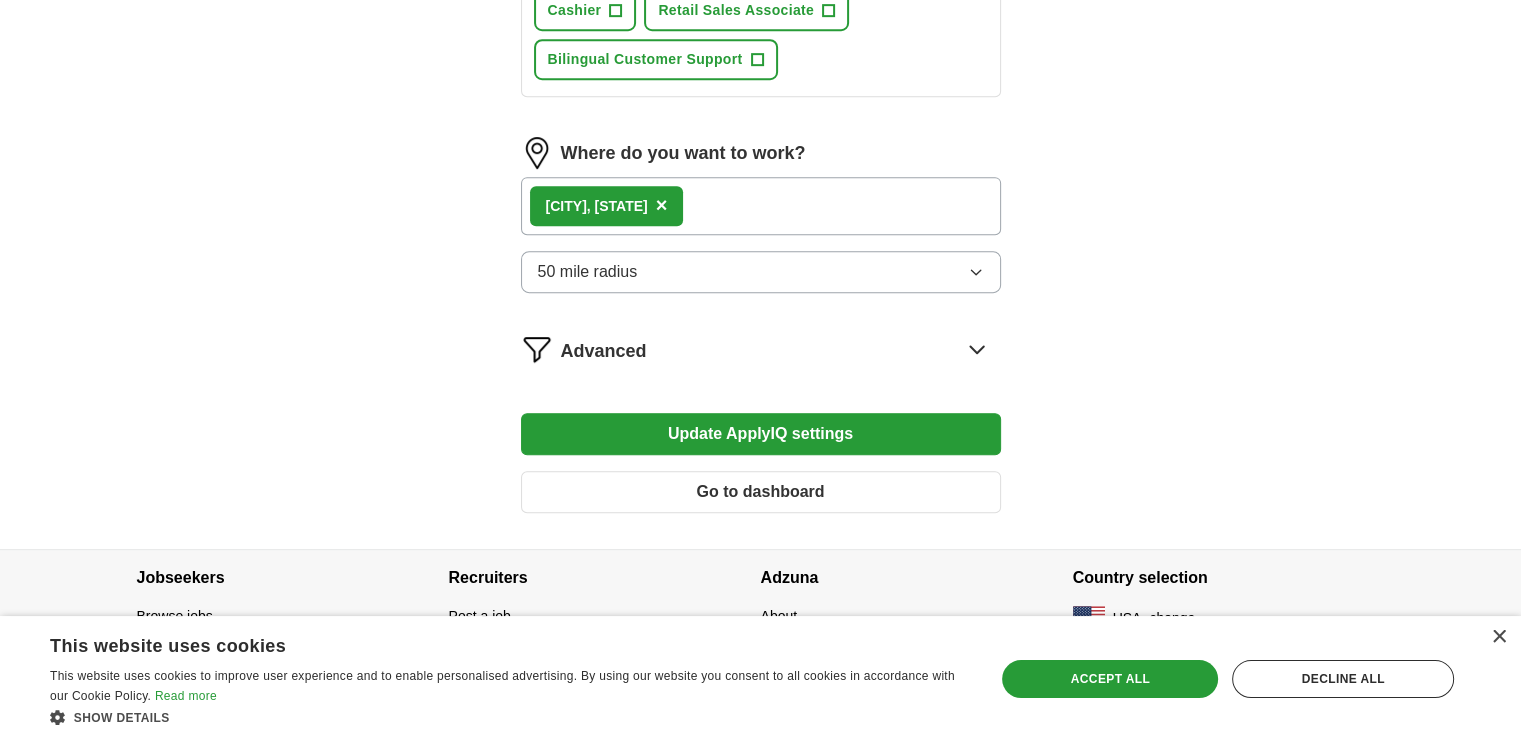 click on "Update ApplyIQ settings" at bounding box center (761, 434) 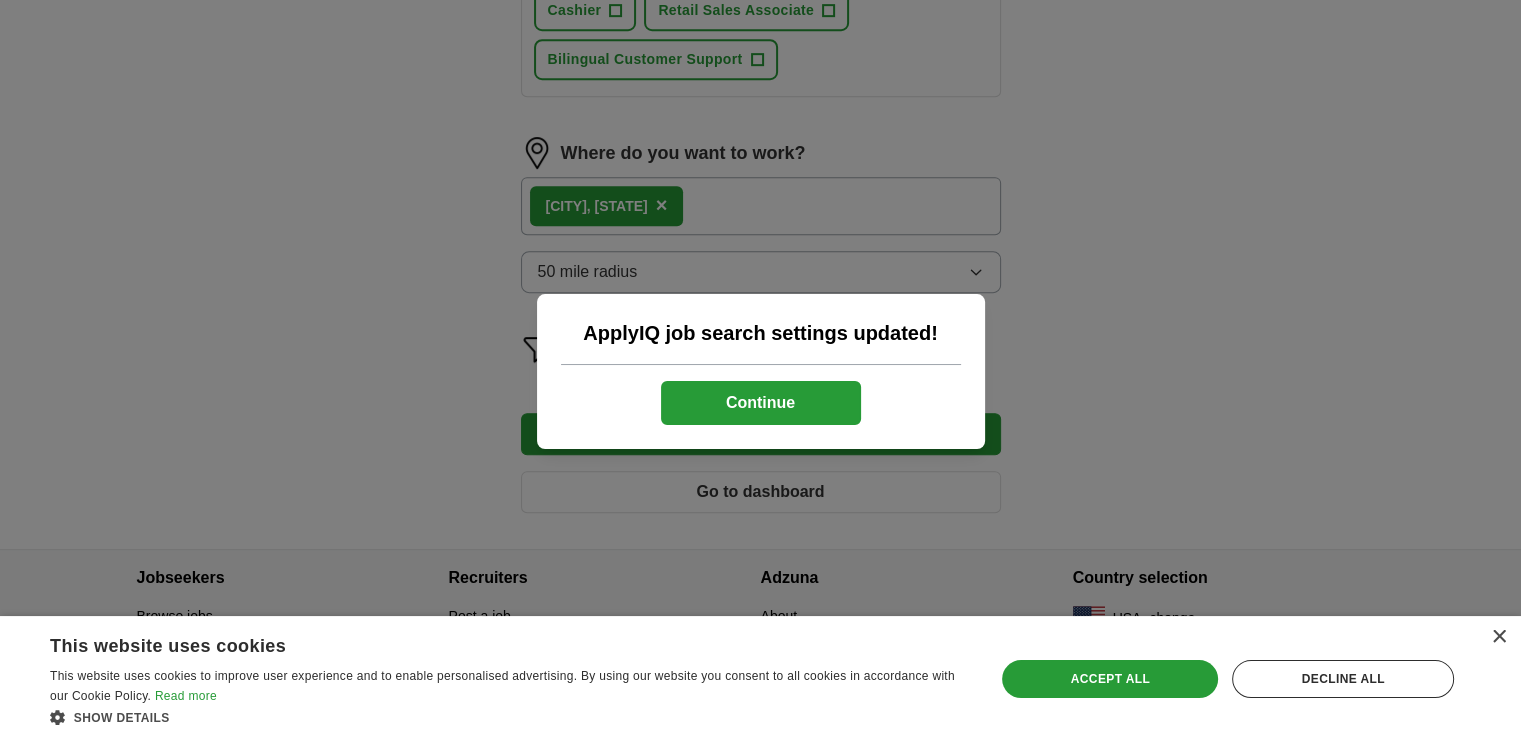 click on "Continue" at bounding box center (761, 403) 